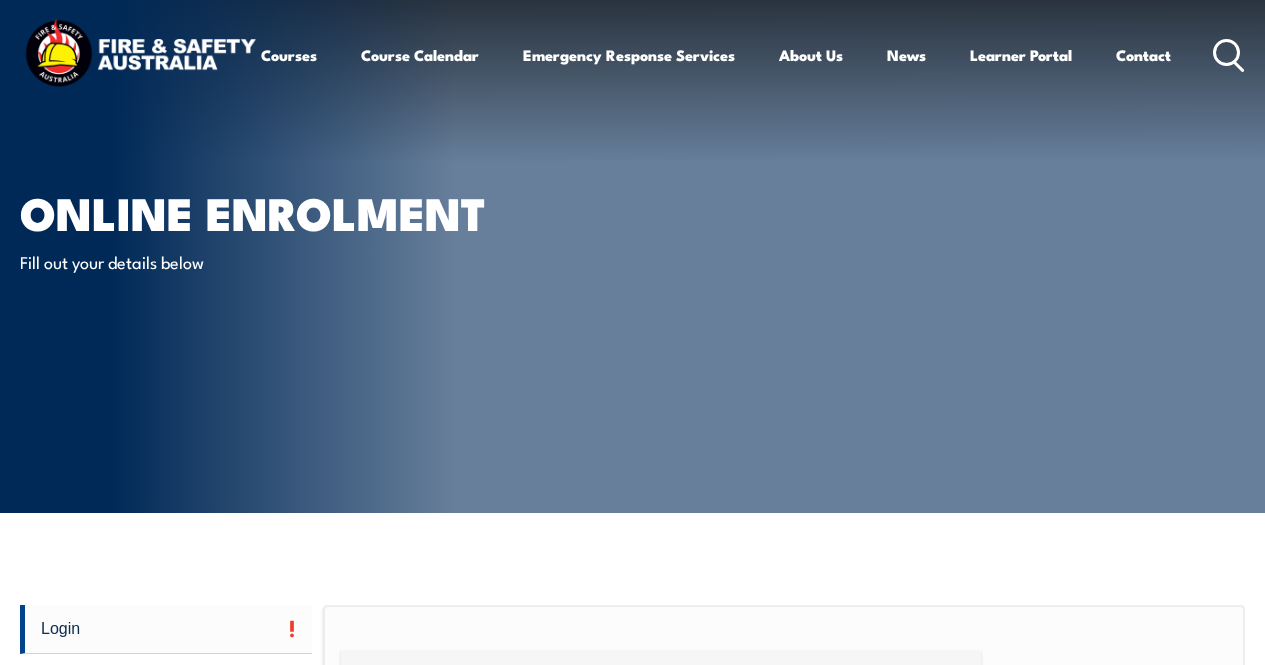 scroll, scrollTop: 0, scrollLeft: 0, axis: both 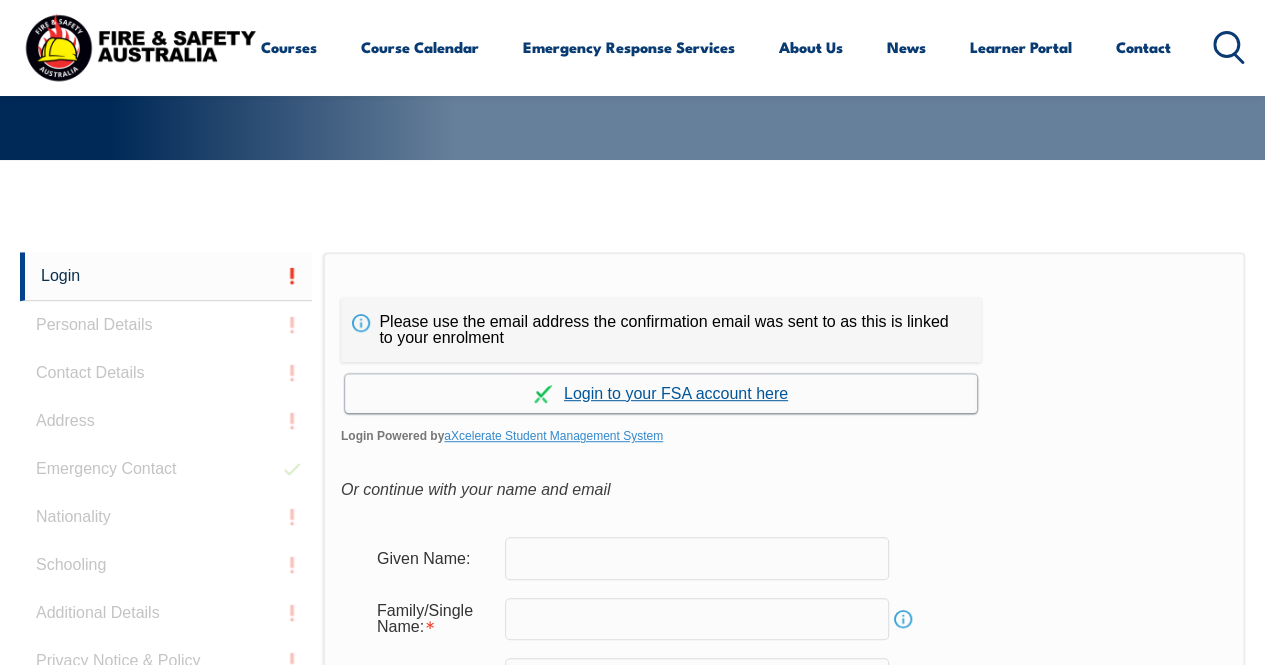 click on "Continue with aXcelerate" at bounding box center [661, 393] 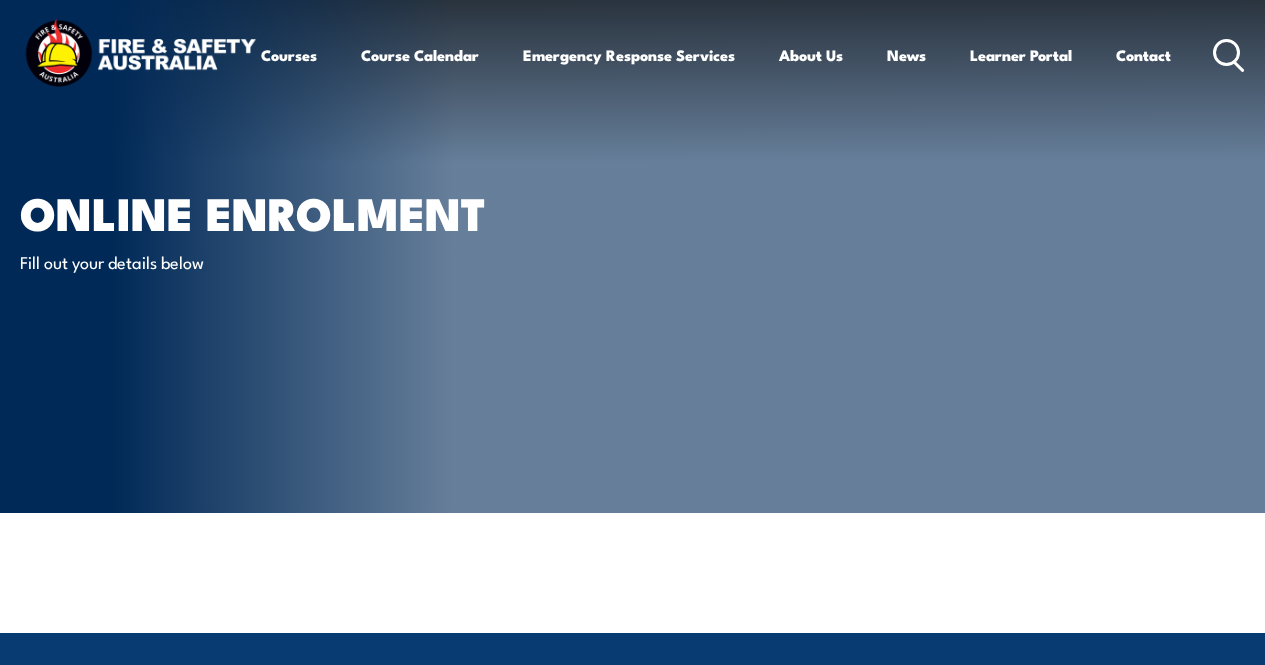 scroll, scrollTop: 0, scrollLeft: 0, axis: both 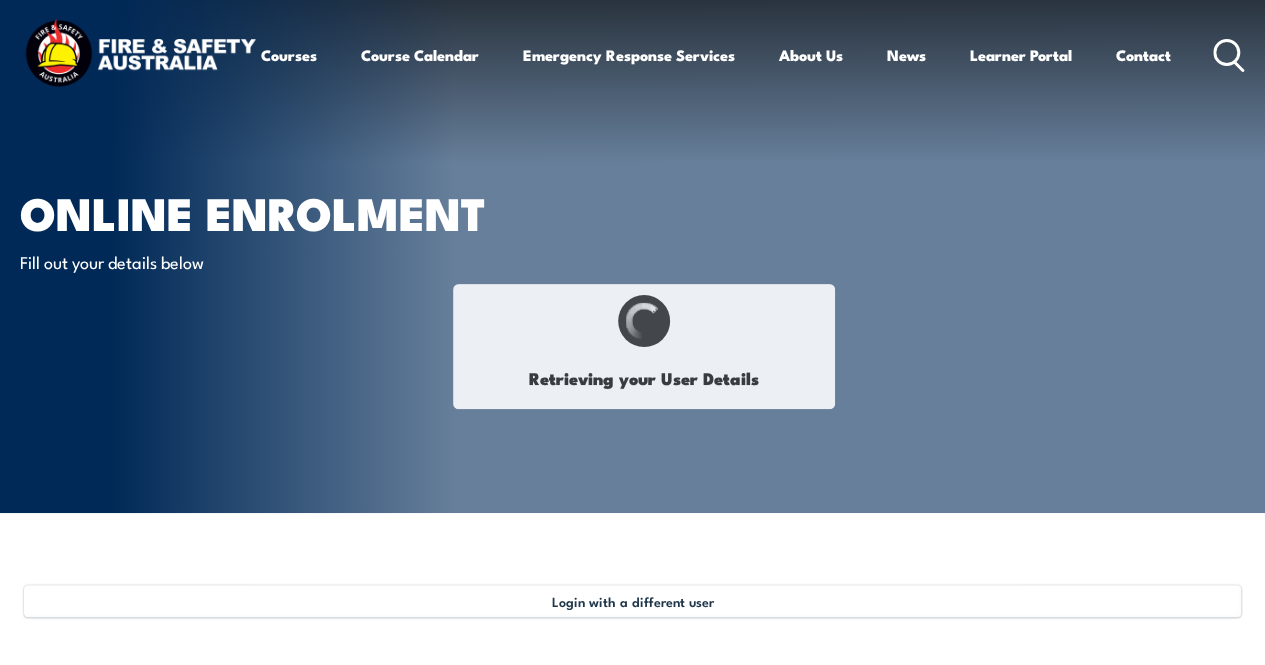 select on "Mr" 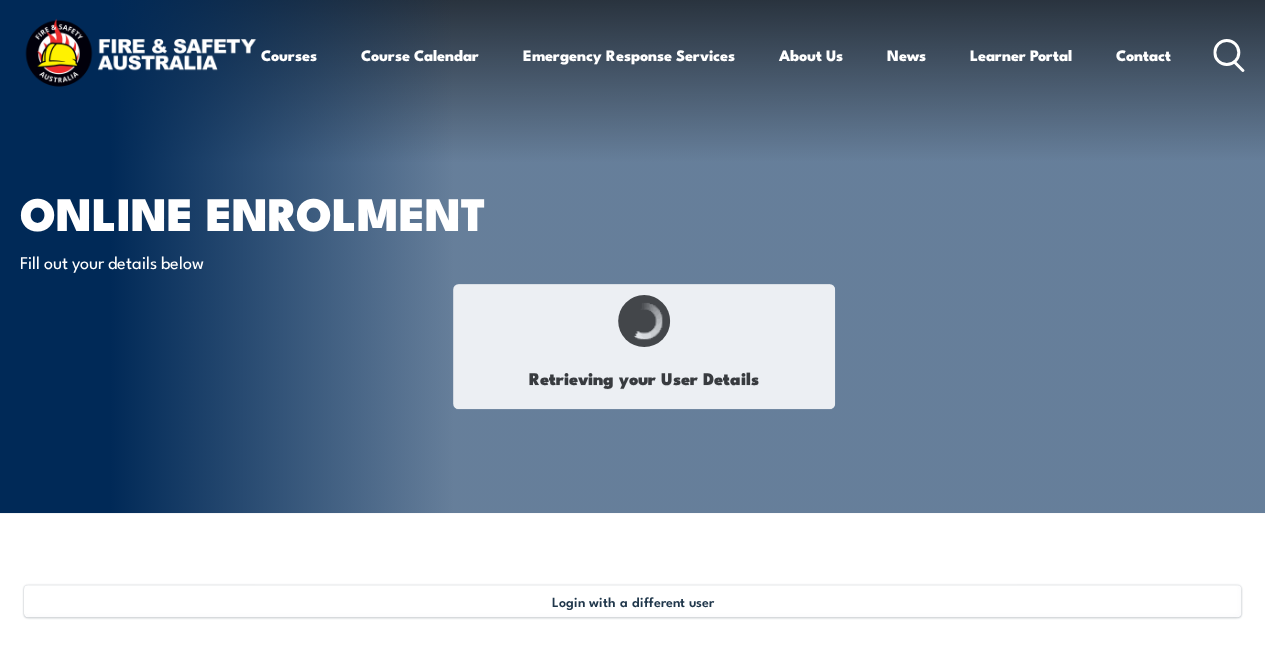 type on "David" 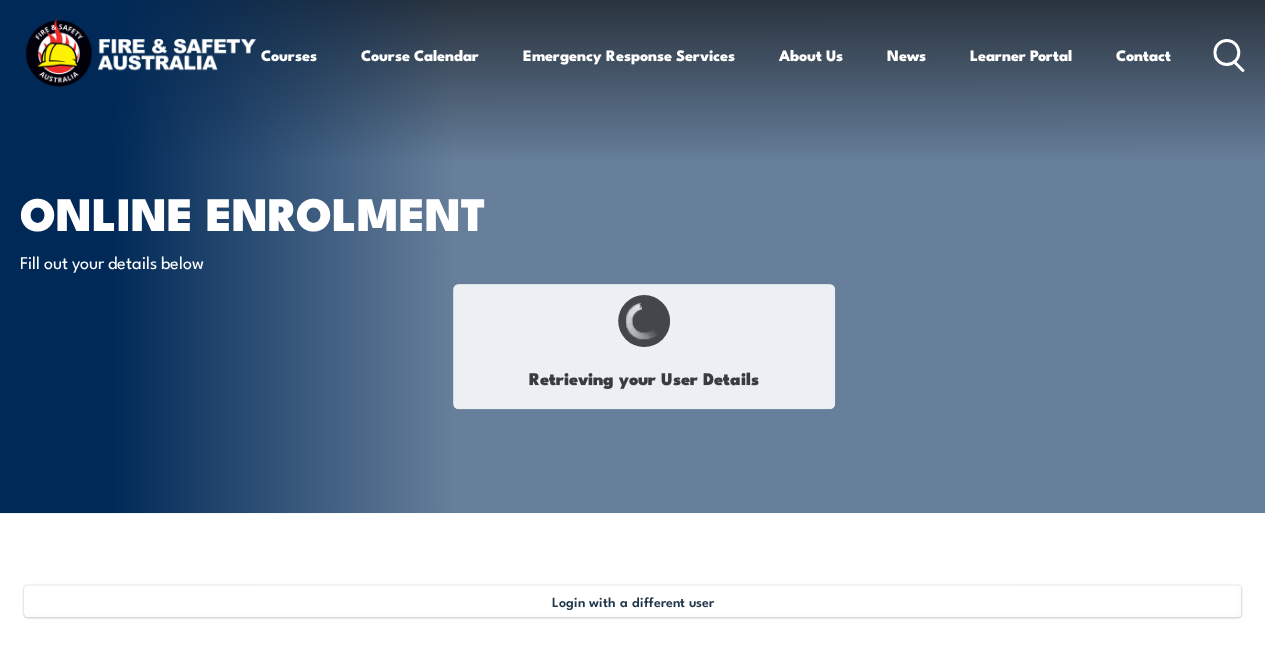 type on "Farley" 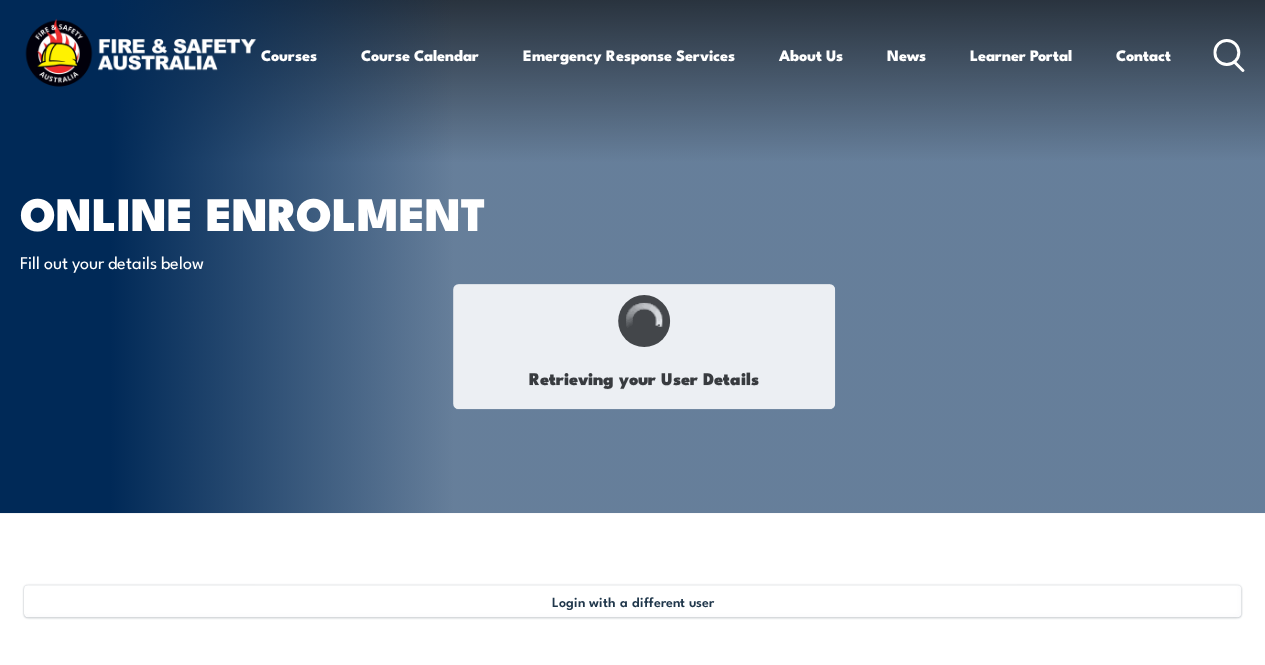 type on "February 8, 1972" 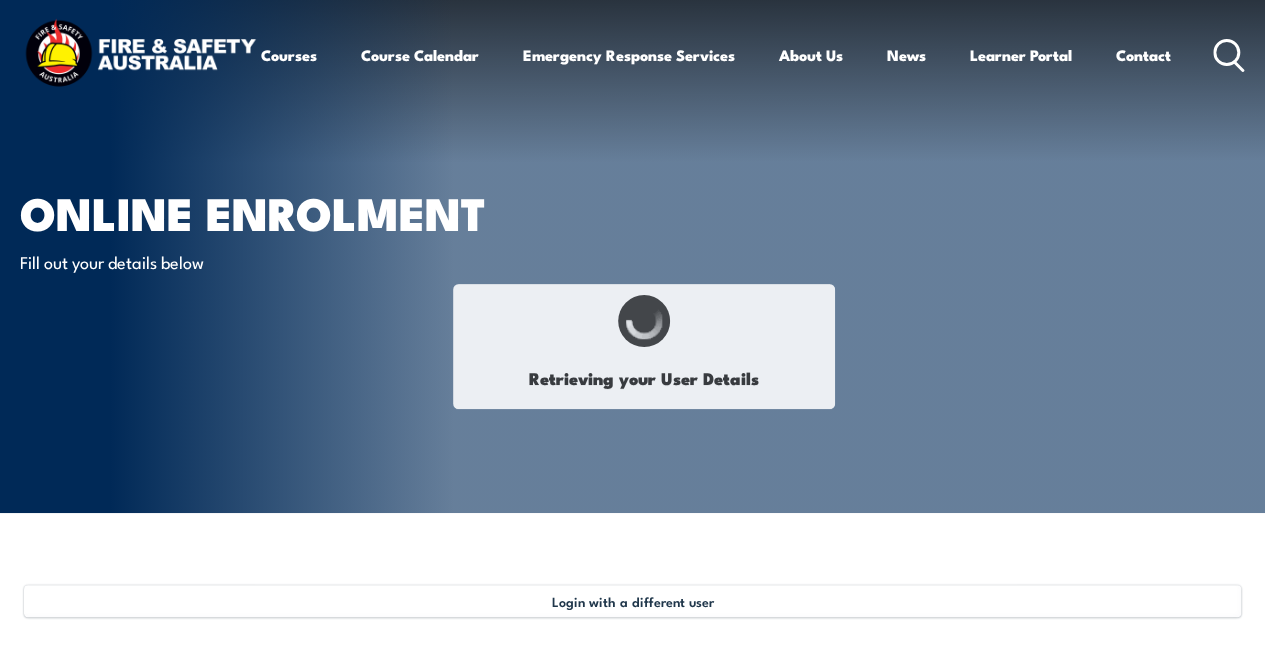 type on "9PBVQ3WARL" 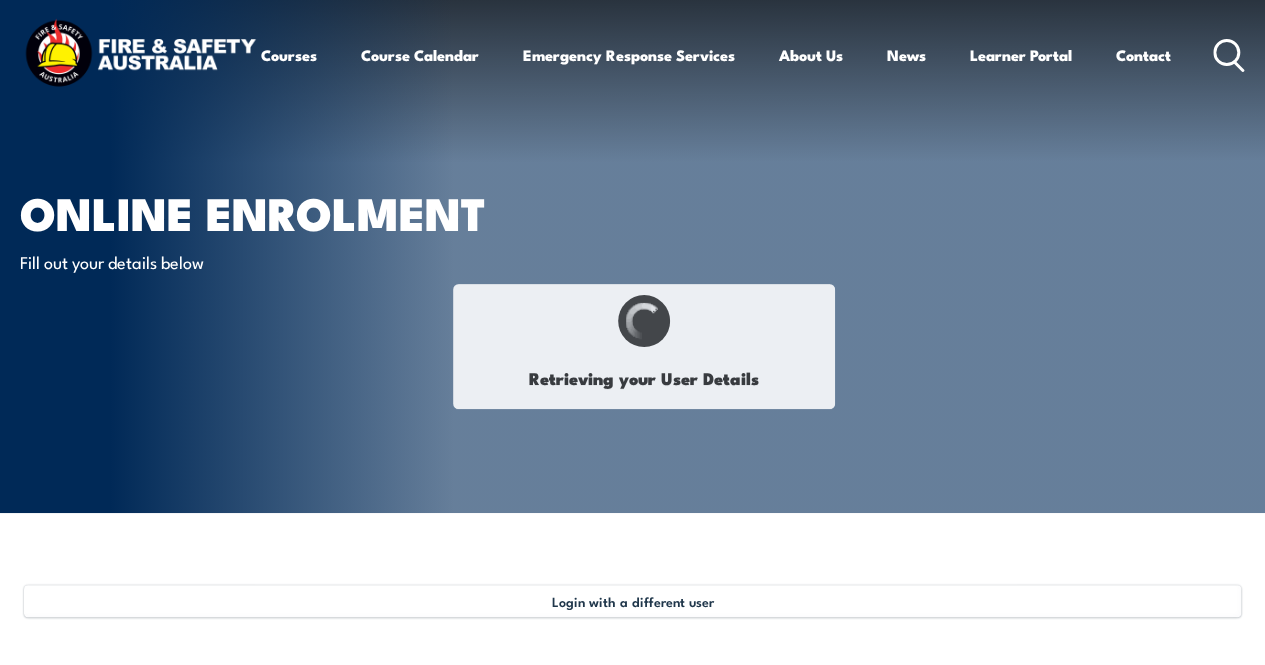 select on "M" 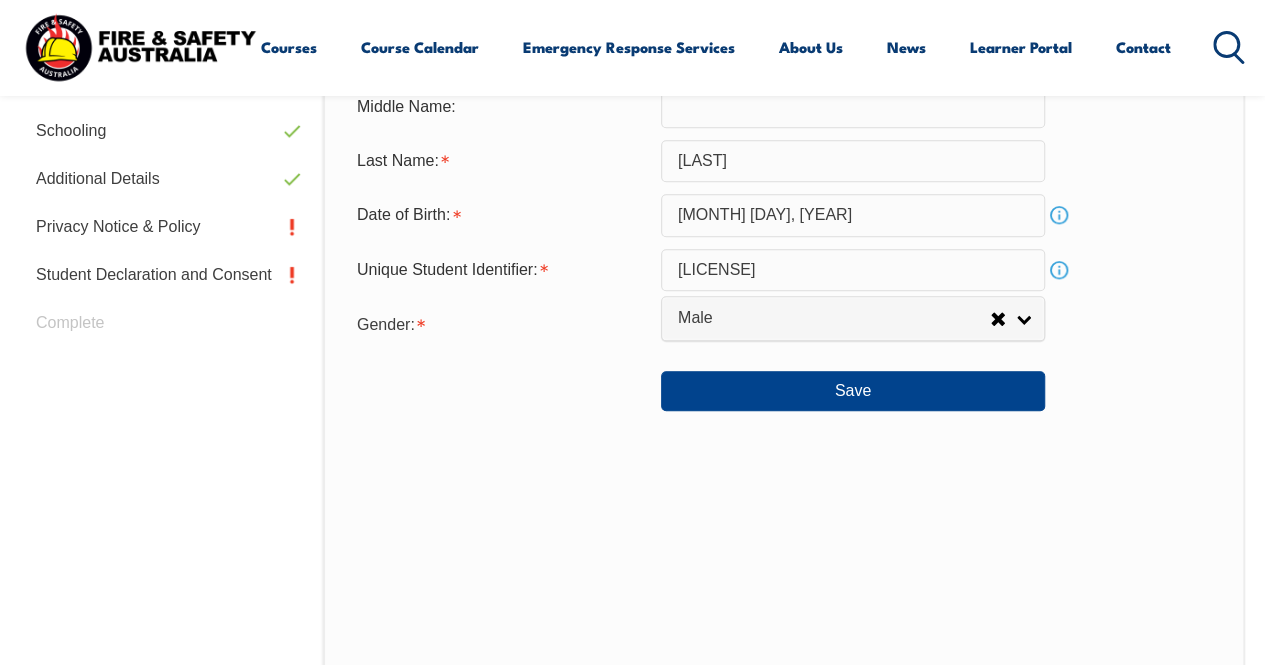 scroll, scrollTop: 835, scrollLeft: 0, axis: vertical 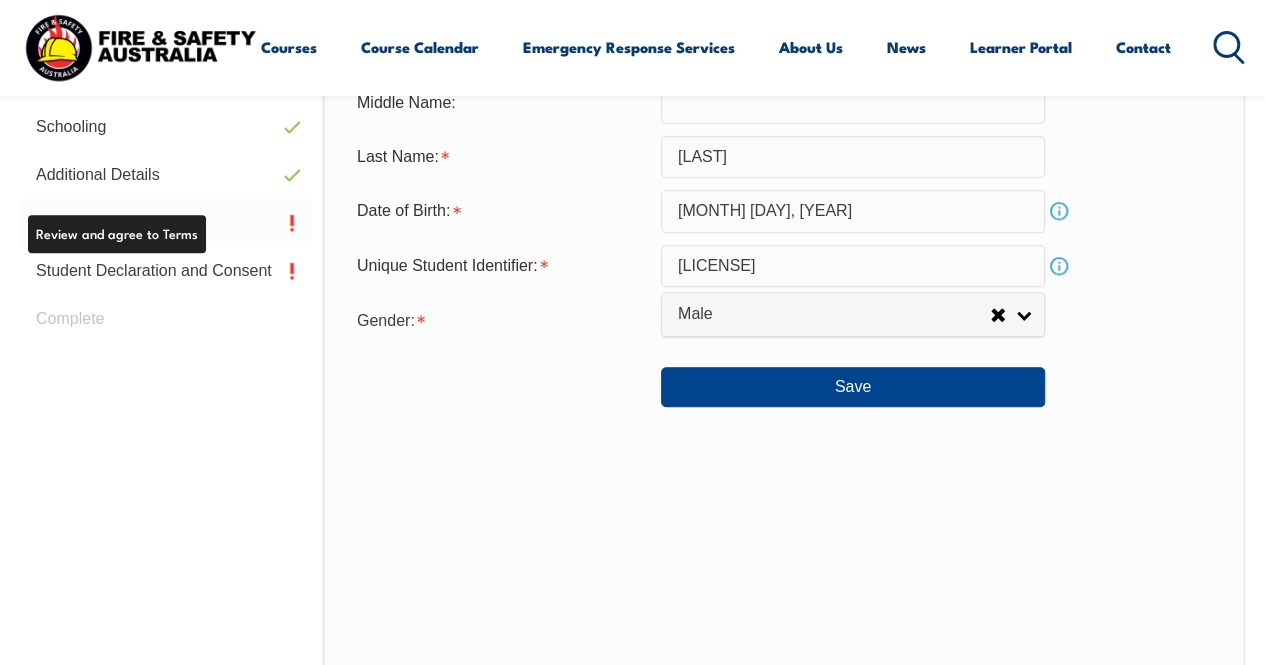 click on "Privacy Notice & Policy" at bounding box center [166, 223] 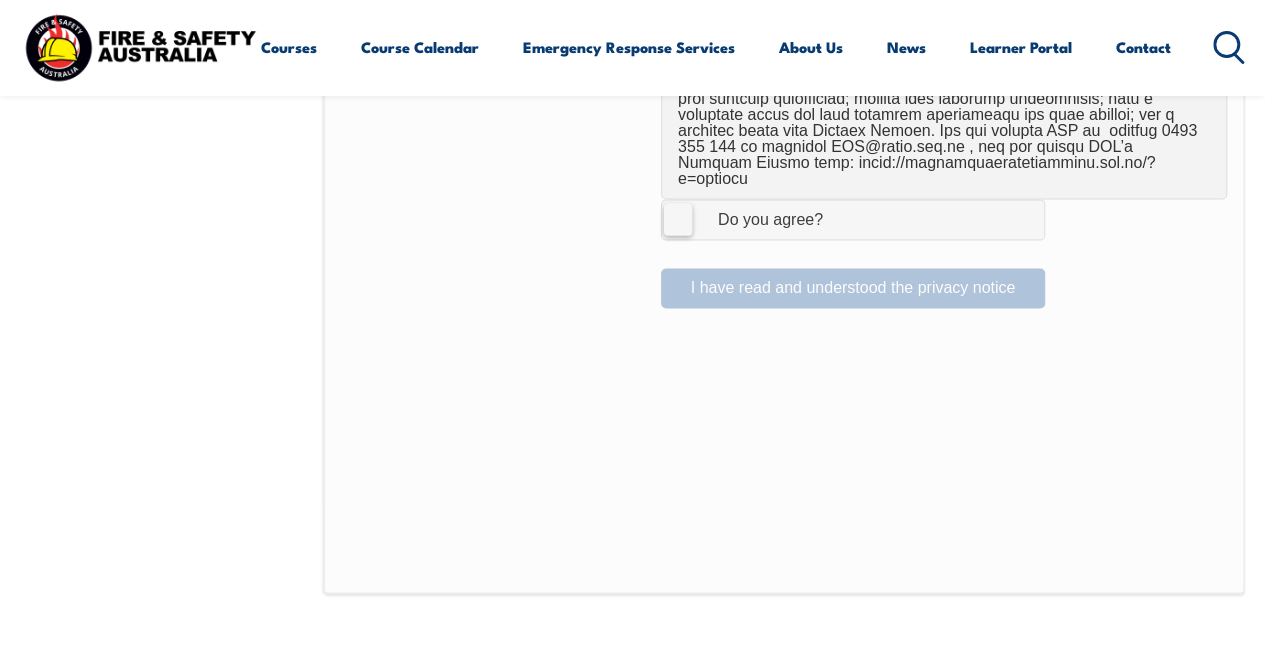 scroll, scrollTop: 1527, scrollLeft: 0, axis: vertical 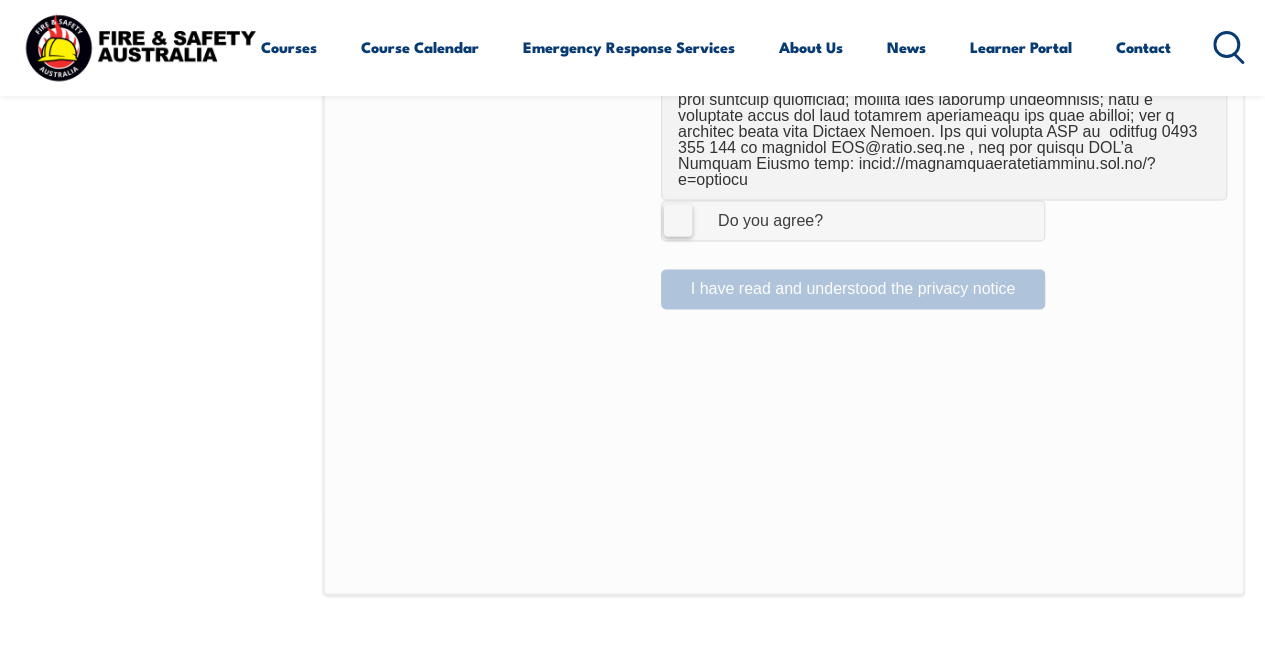 click on "I Agree Do you agree?" at bounding box center [853, 220] 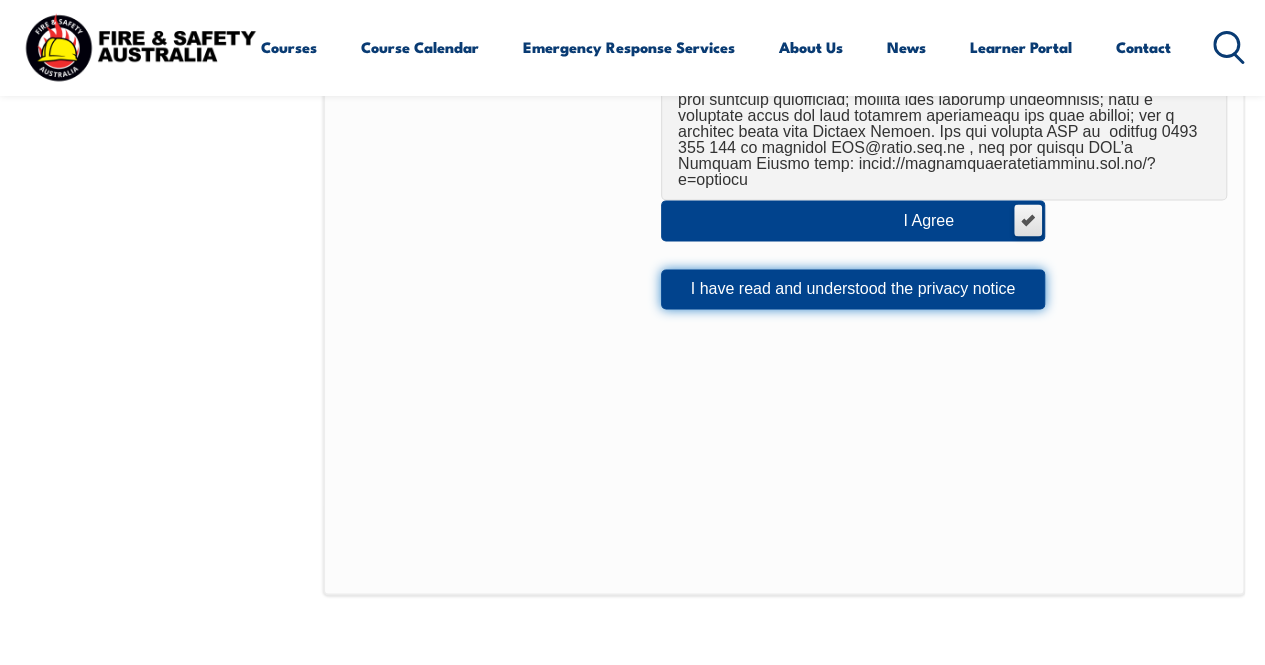click on "I have read and understood the privacy notice" at bounding box center [853, 289] 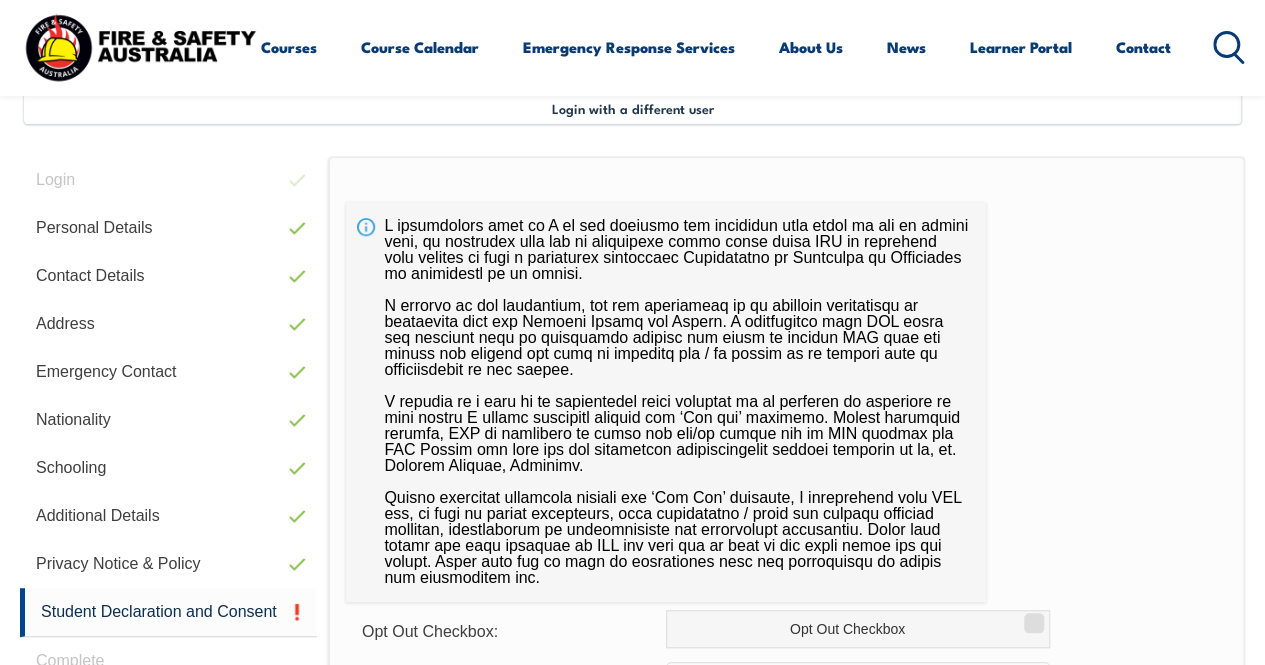scroll, scrollTop: 485, scrollLeft: 0, axis: vertical 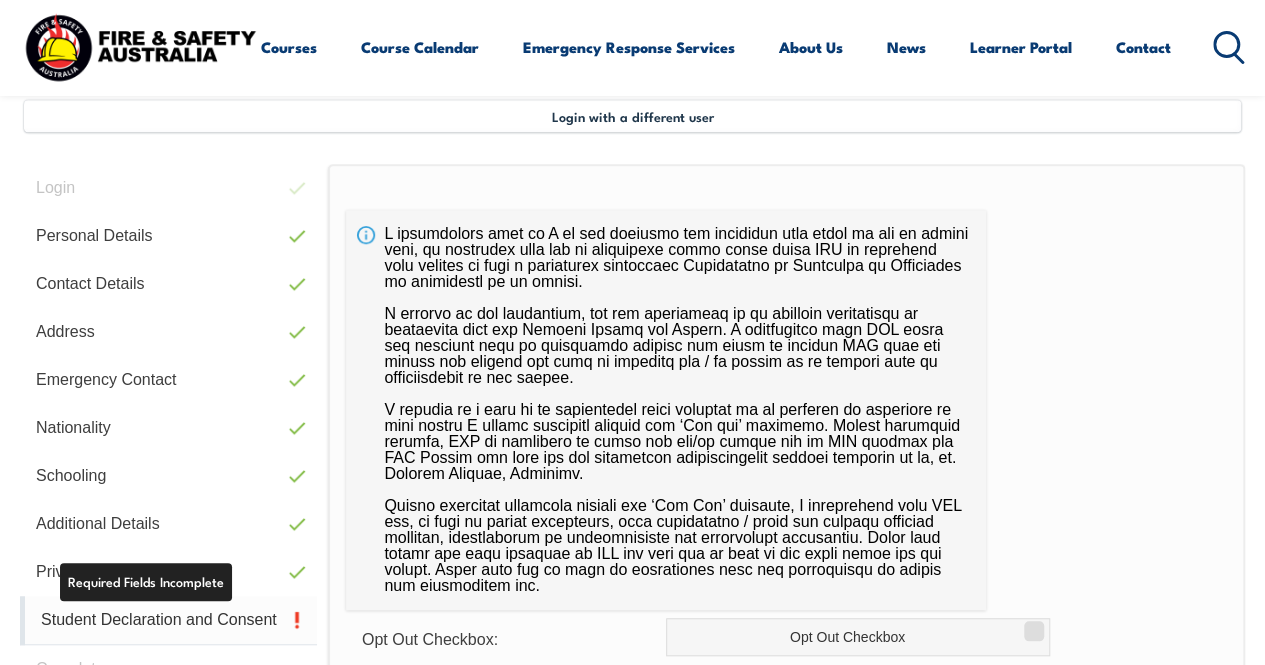 click on "Student Declaration and Consent" at bounding box center [168, 620] 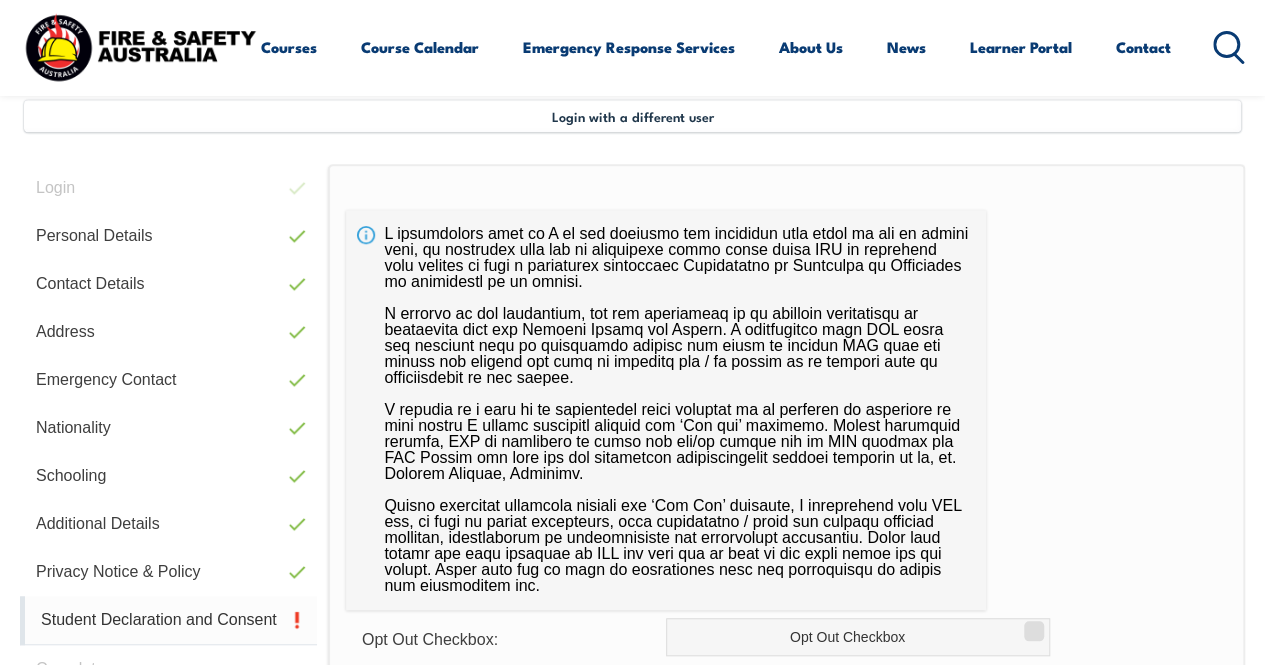 click on "Student Declaration and Consent" at bounding box center [168, 620] 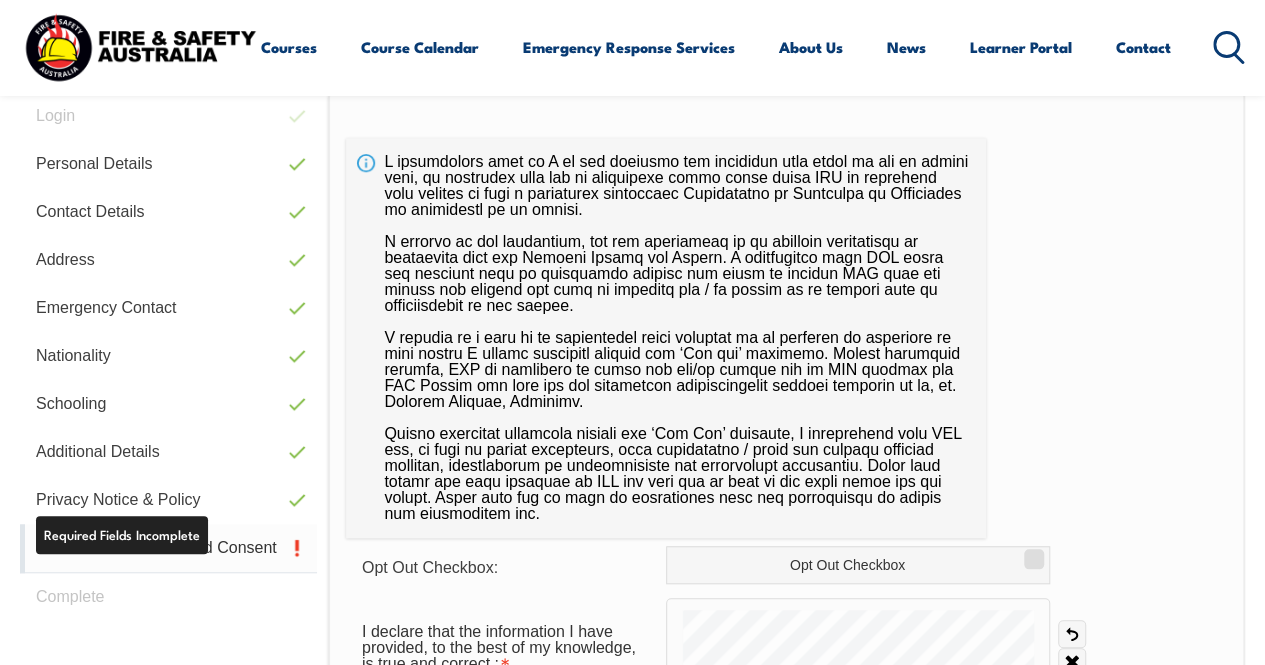 scroll, scrollTop: 559, scrollLeft: 0, axis: vertical 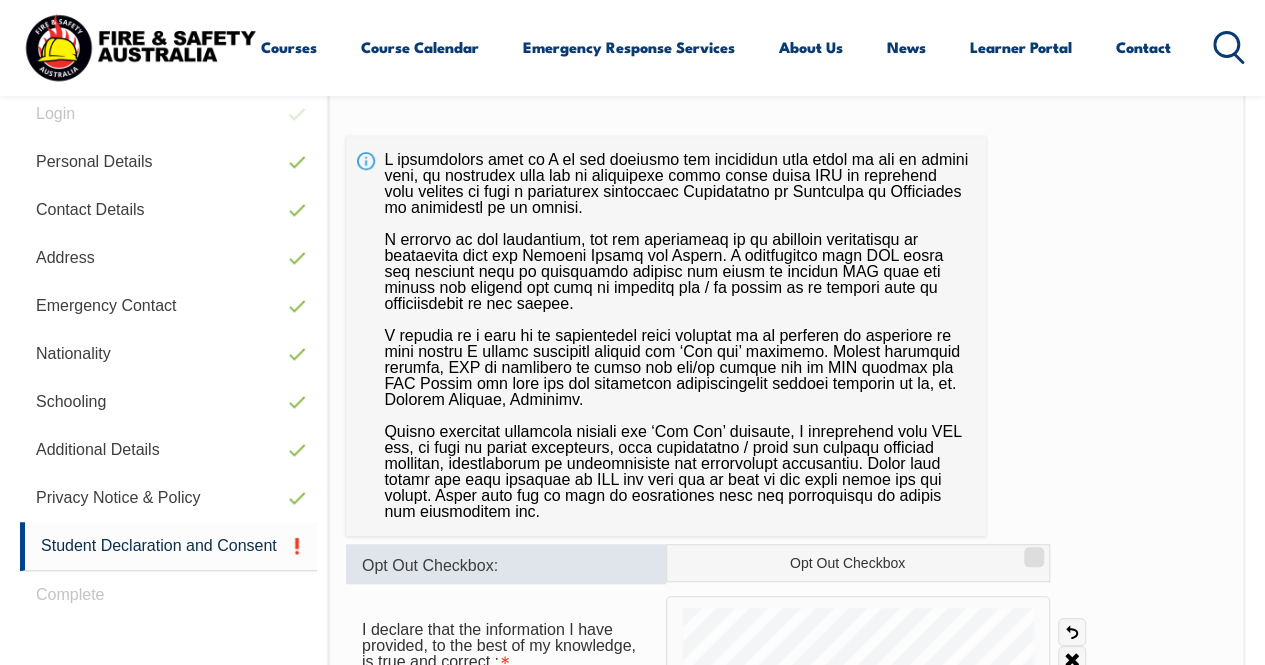 click on "Opt Out Checkbox:" at bounding box center (430, 565) 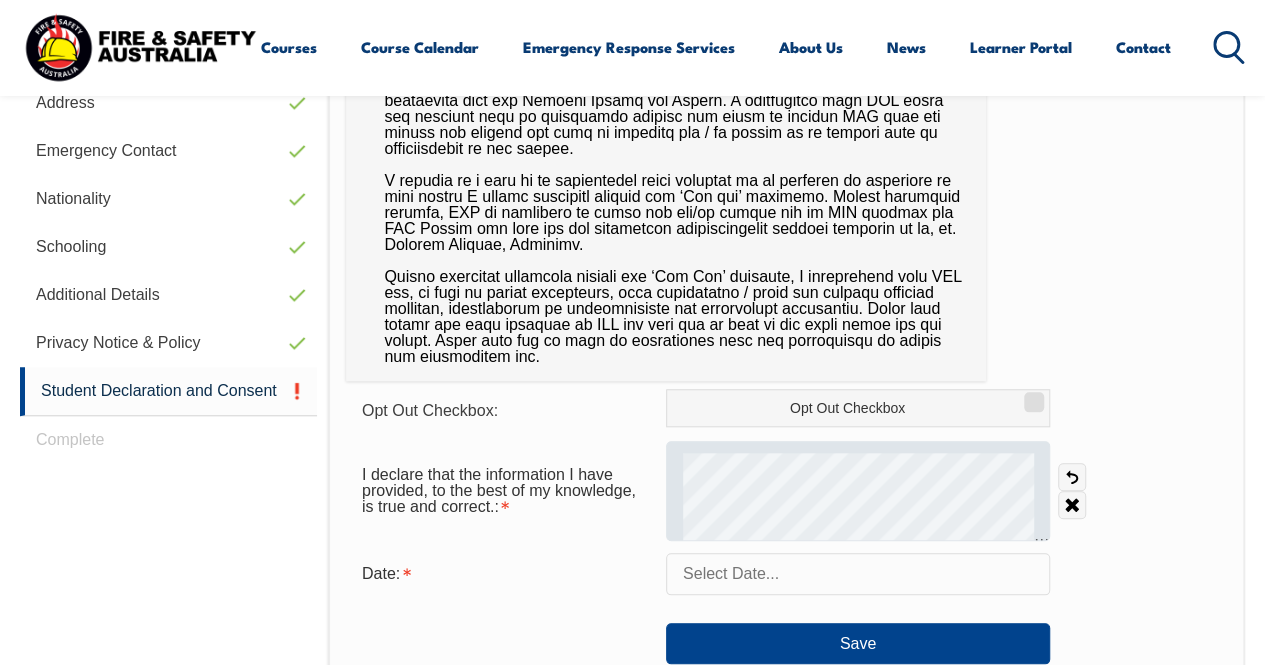 scroll, scrollTop: 716, scrollLeft: 0, axis: vertical 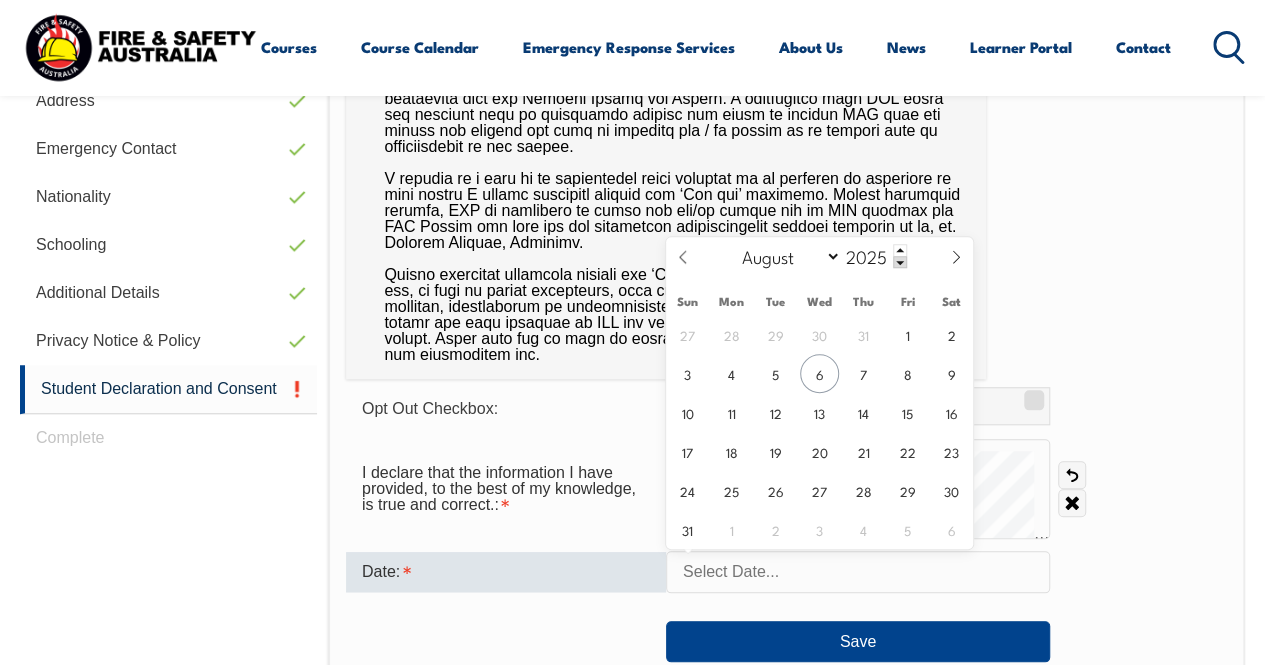 click at bounding box center (858, 572) 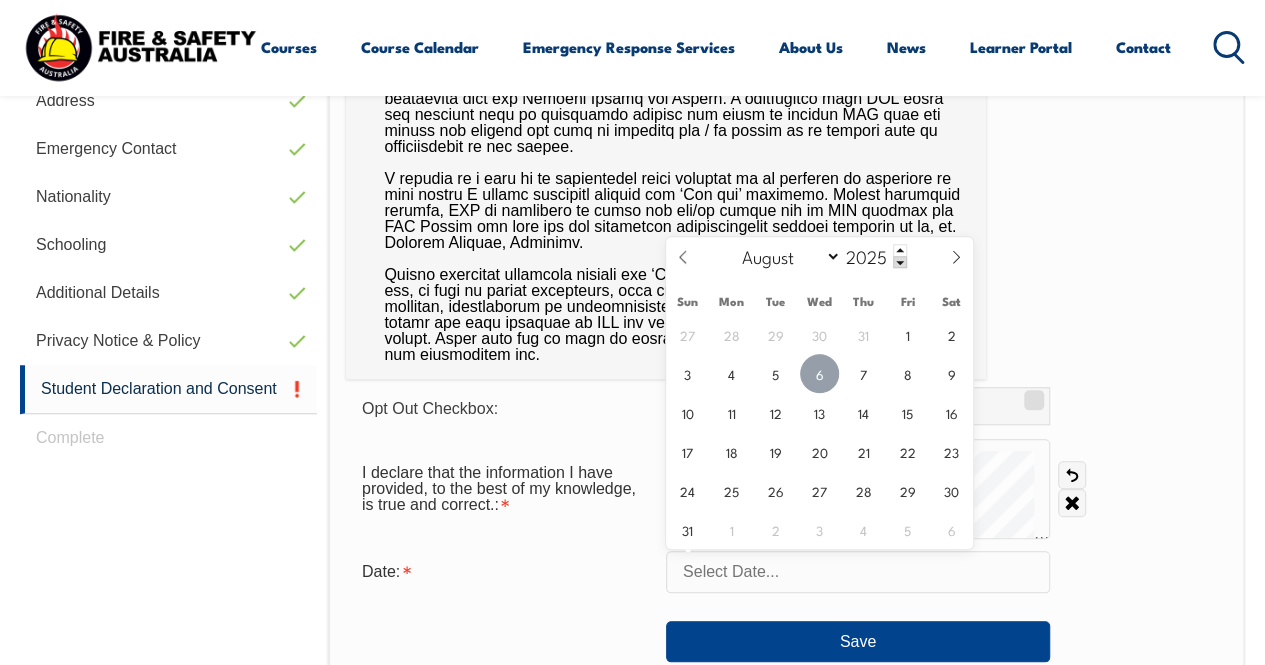 click on "6" at bounding box center [819, 373] 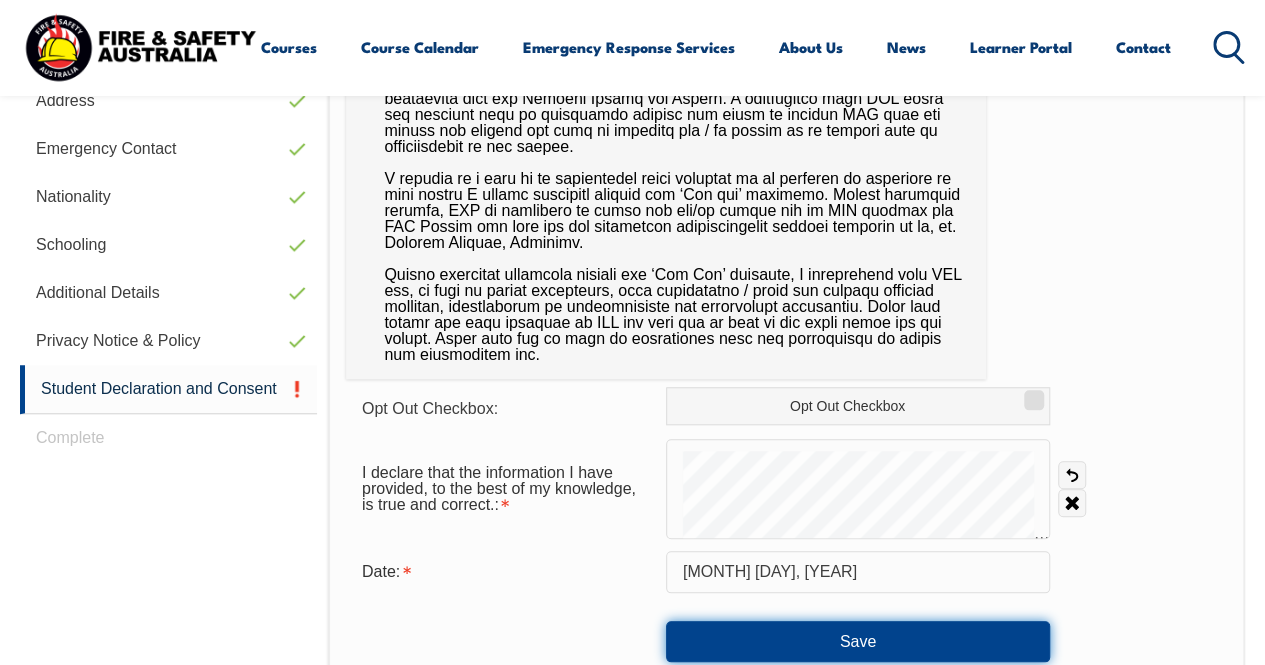 click on "Save" at bounding box center (858, 641) 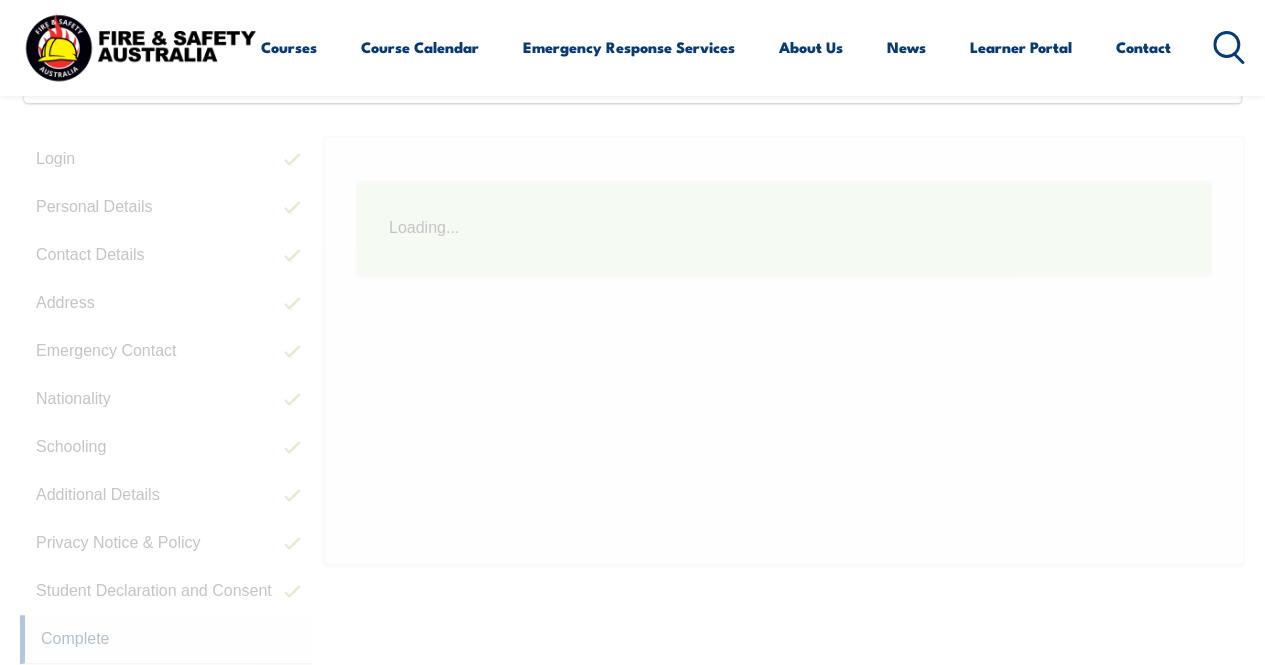 scroll, scrollTop: 485, scrollLeft: 0, axis: vertical 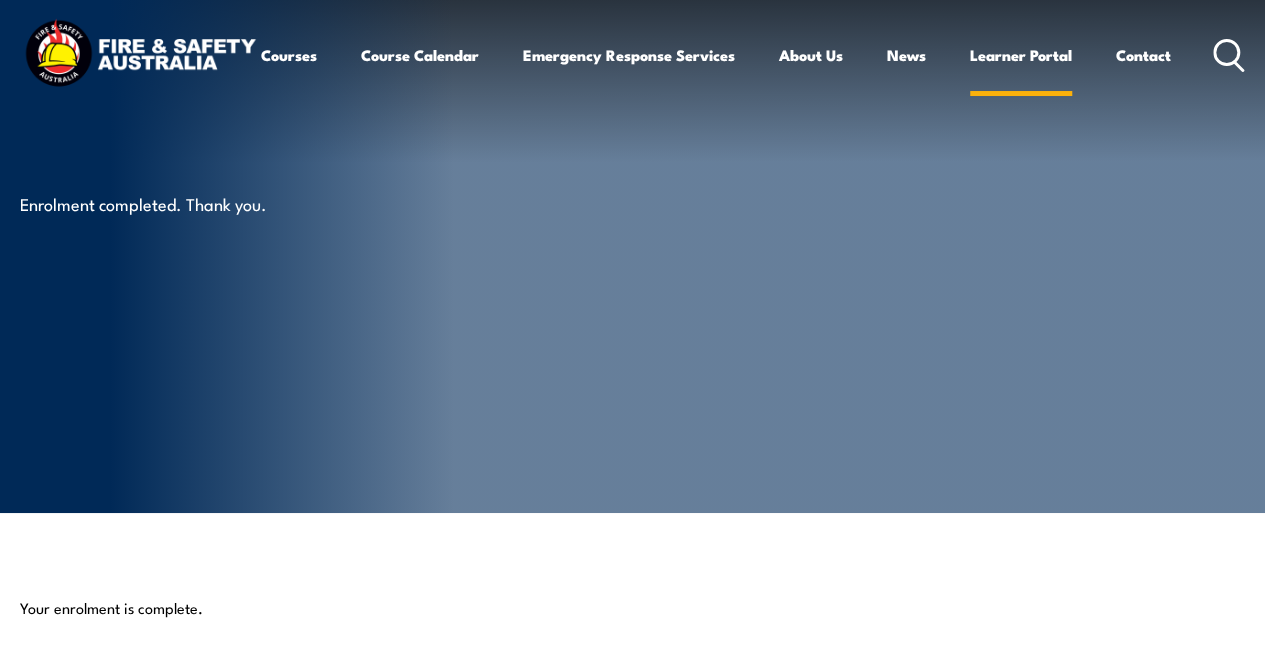 click on "Learner Portal" at bounding box center (1021, 55) 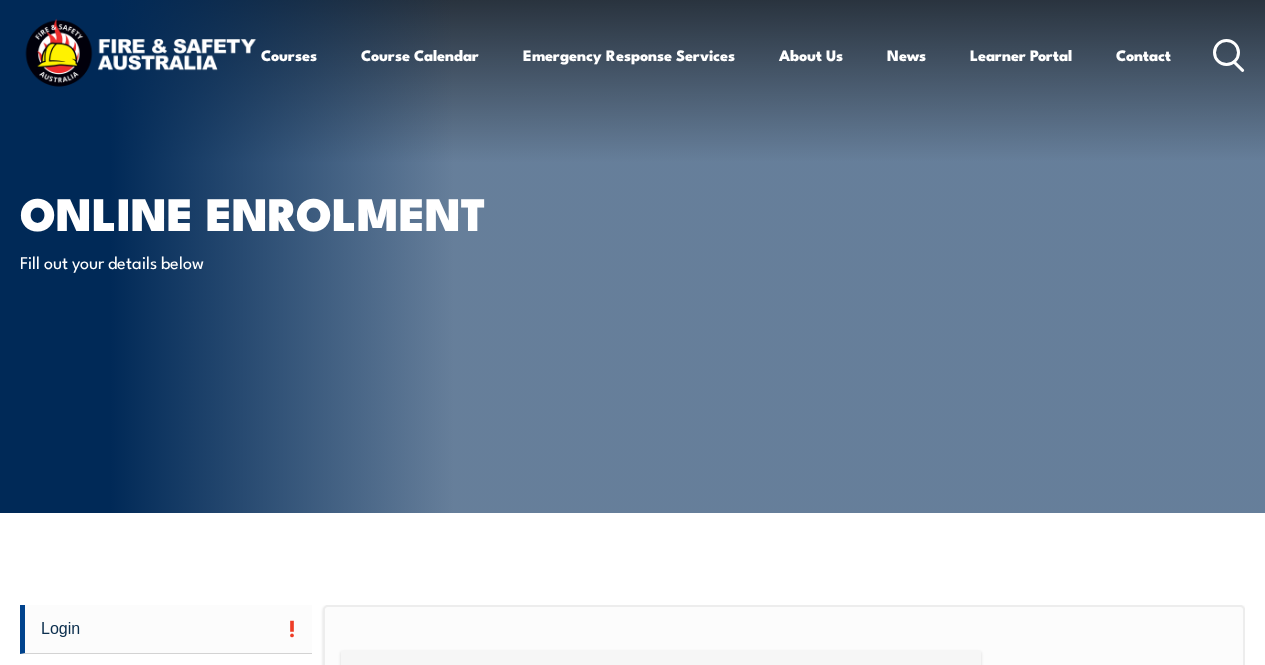 scroll, scrollTop: 0, scrollLeft: 0, axis: both 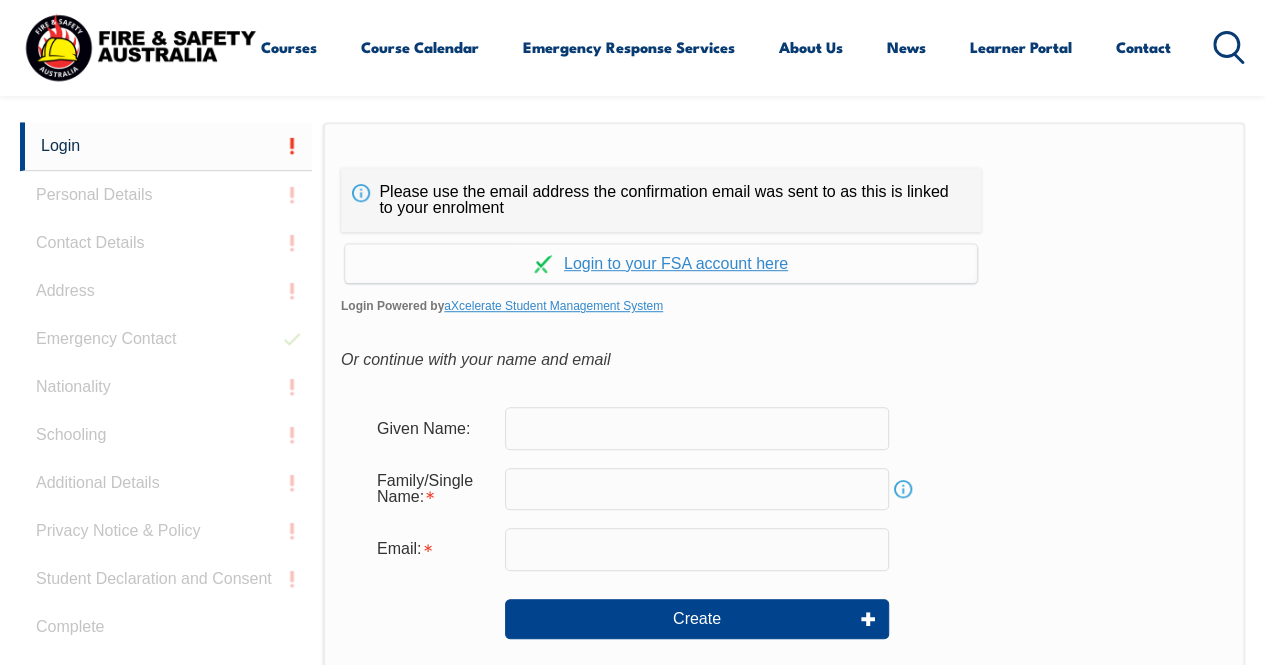 click on "Continue with aXcelerate" at bounding box center (661, 263) 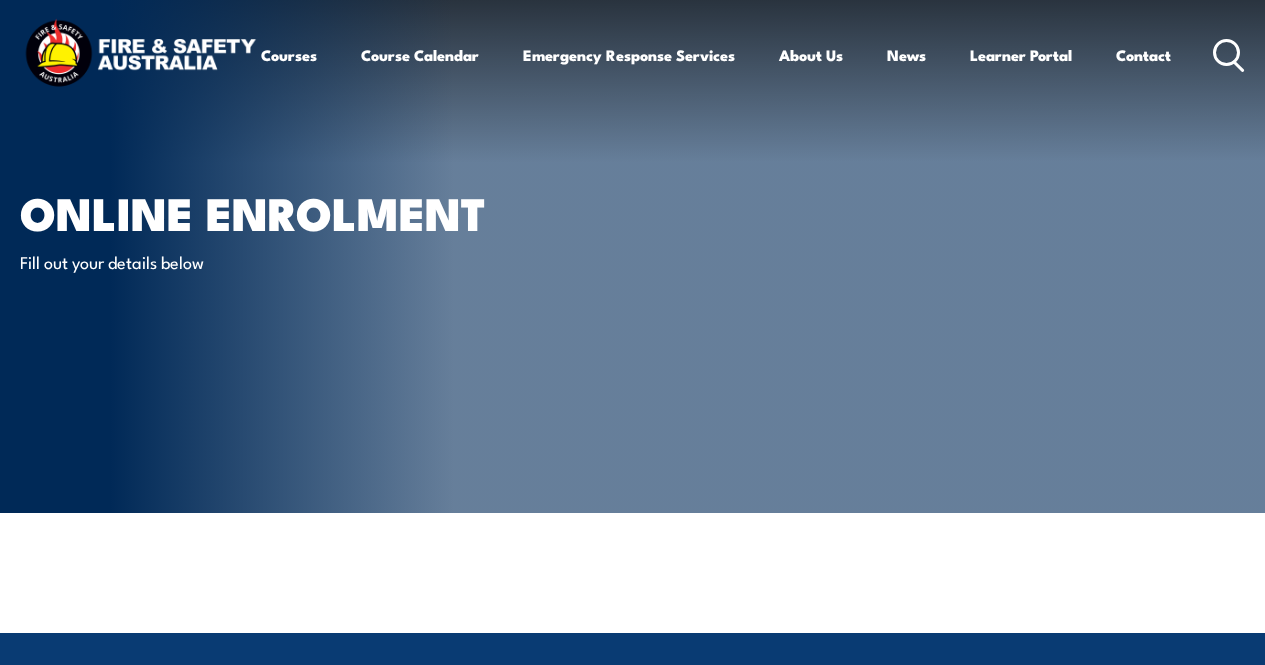 scroll, scrollTop: 0, scrollLeft: 0, axis: both 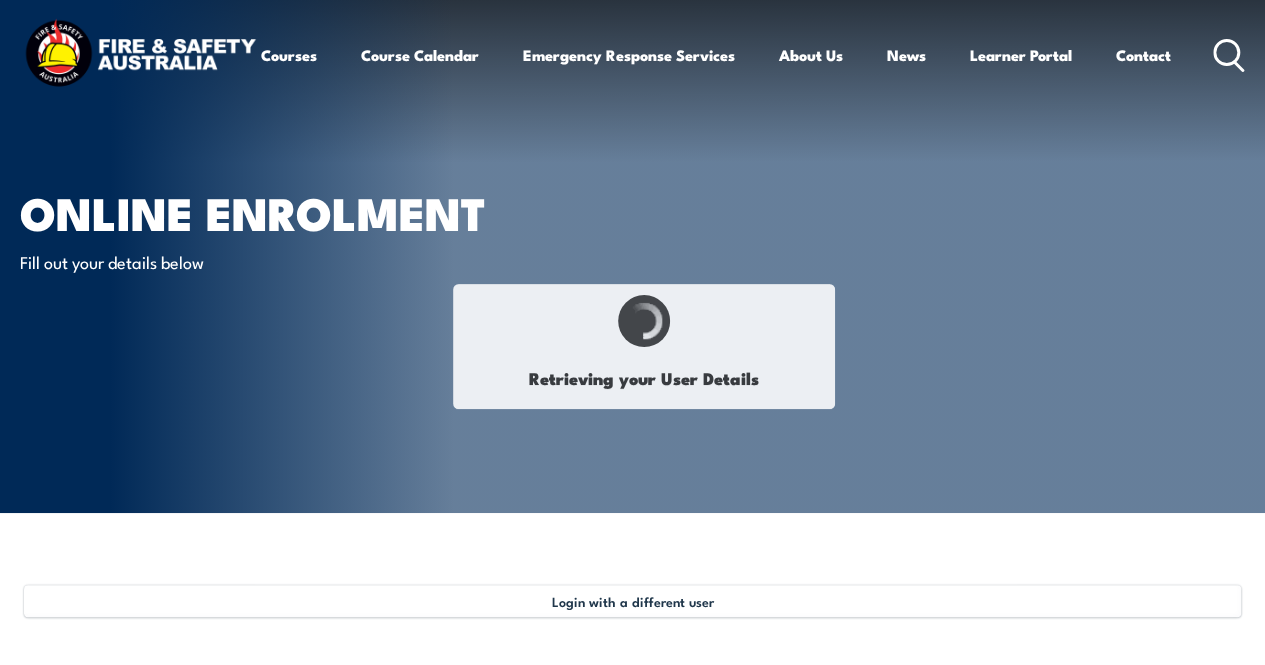 select on "Mr" 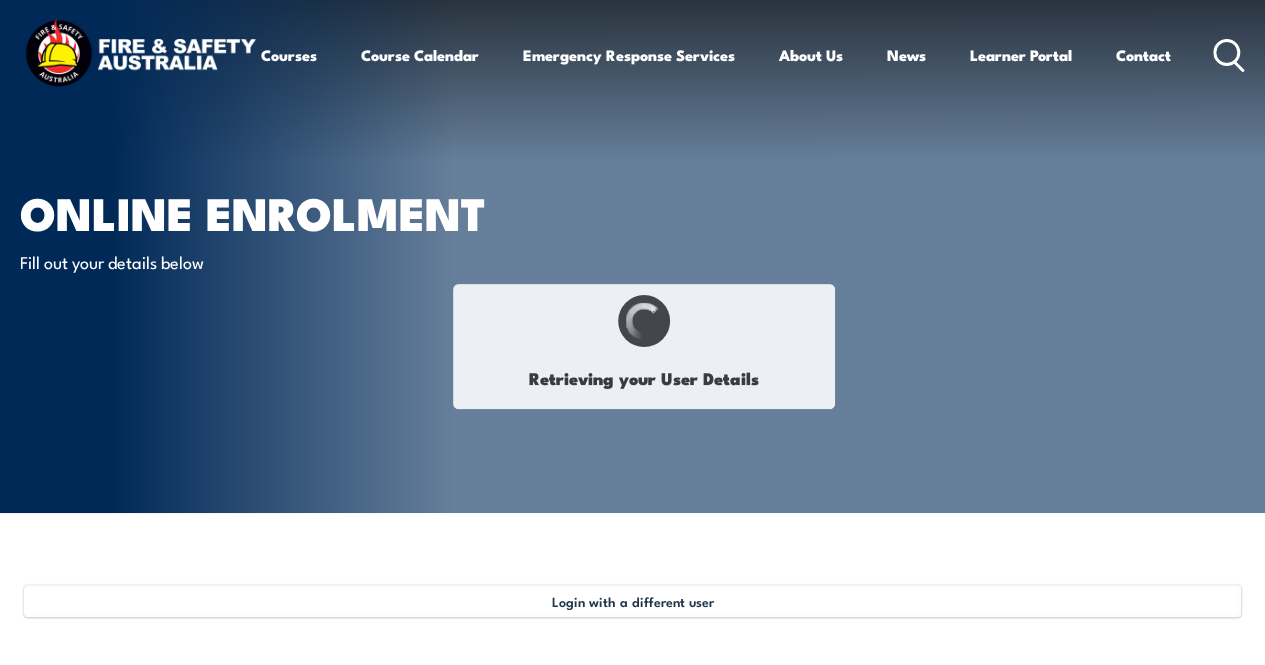 type on "[FIRST]" 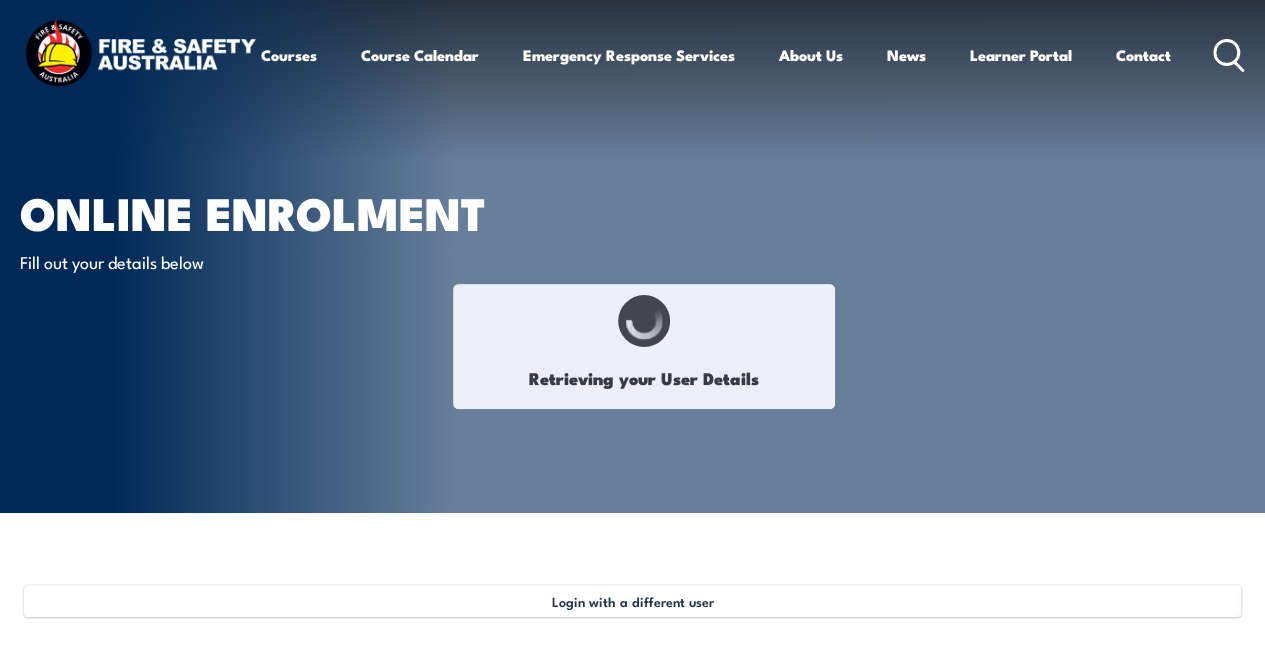 type on "[LAST]" 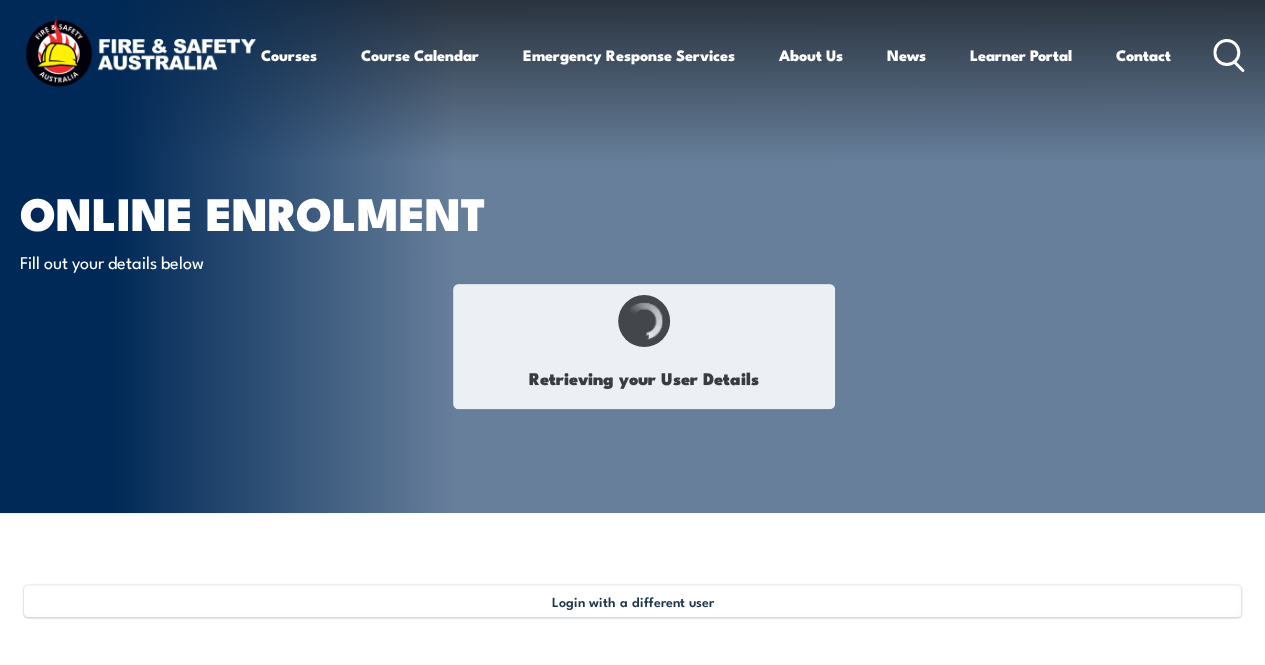 type on "[DATE]" 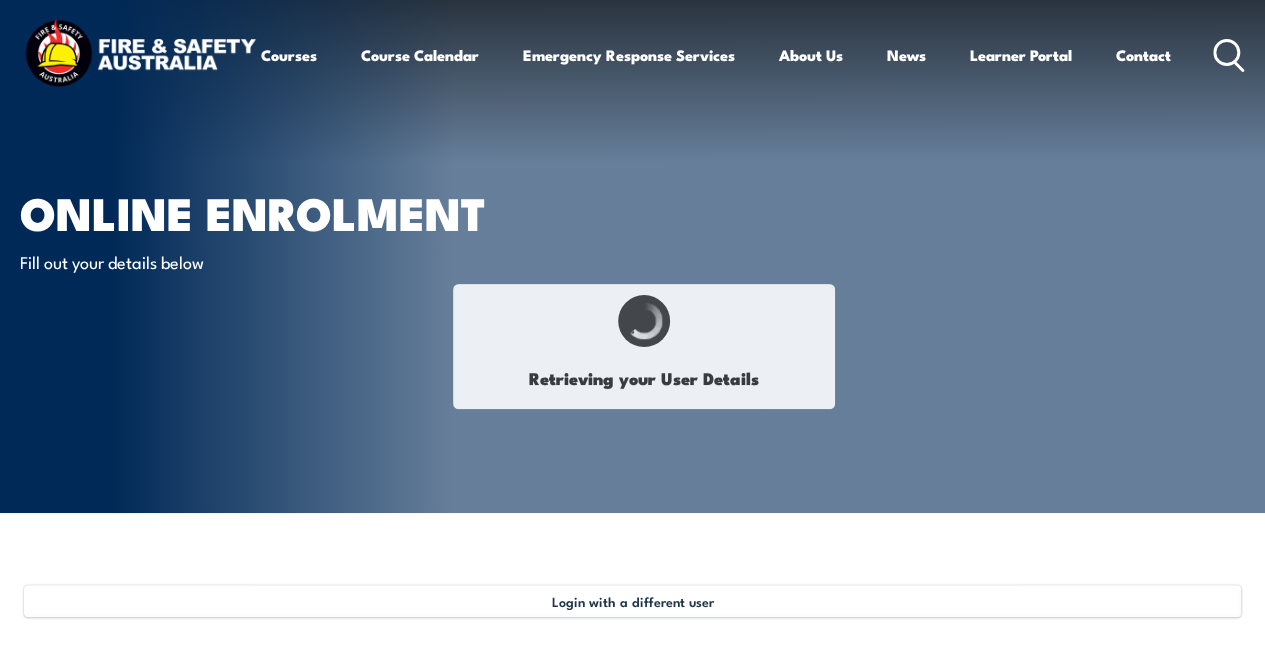 type on "[ID]" 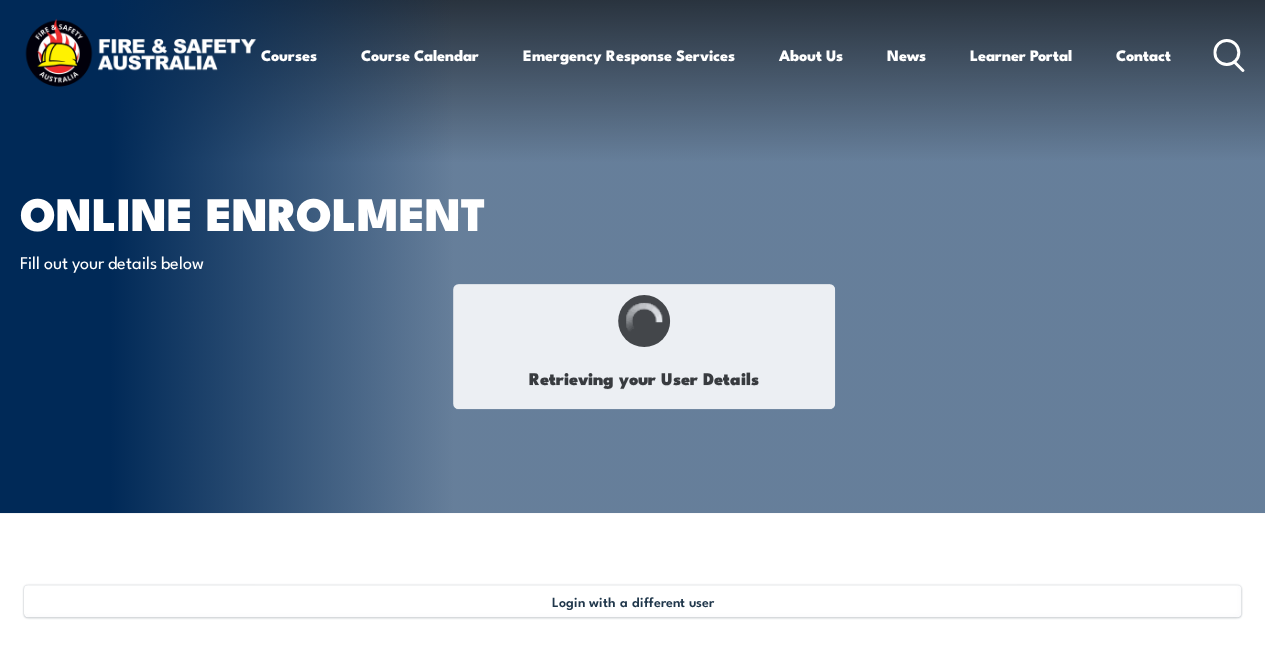 select on "M" 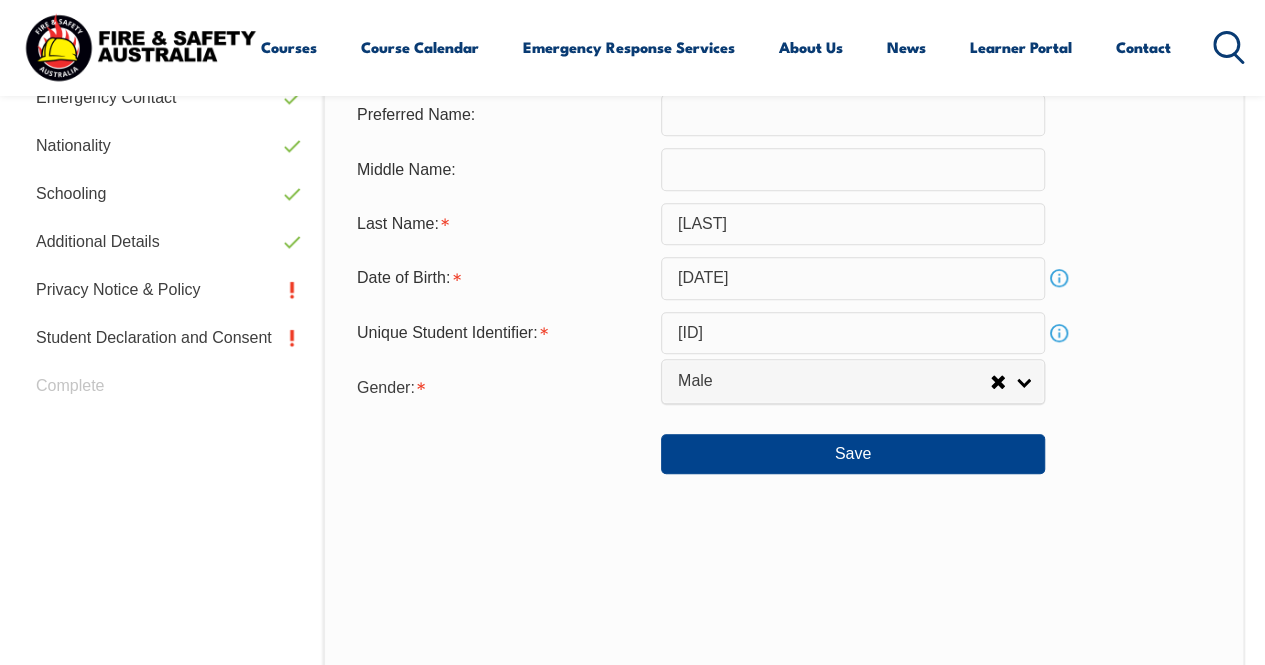 scroll, scrollTop: 772, scrollLeft: 0, axis: vertical 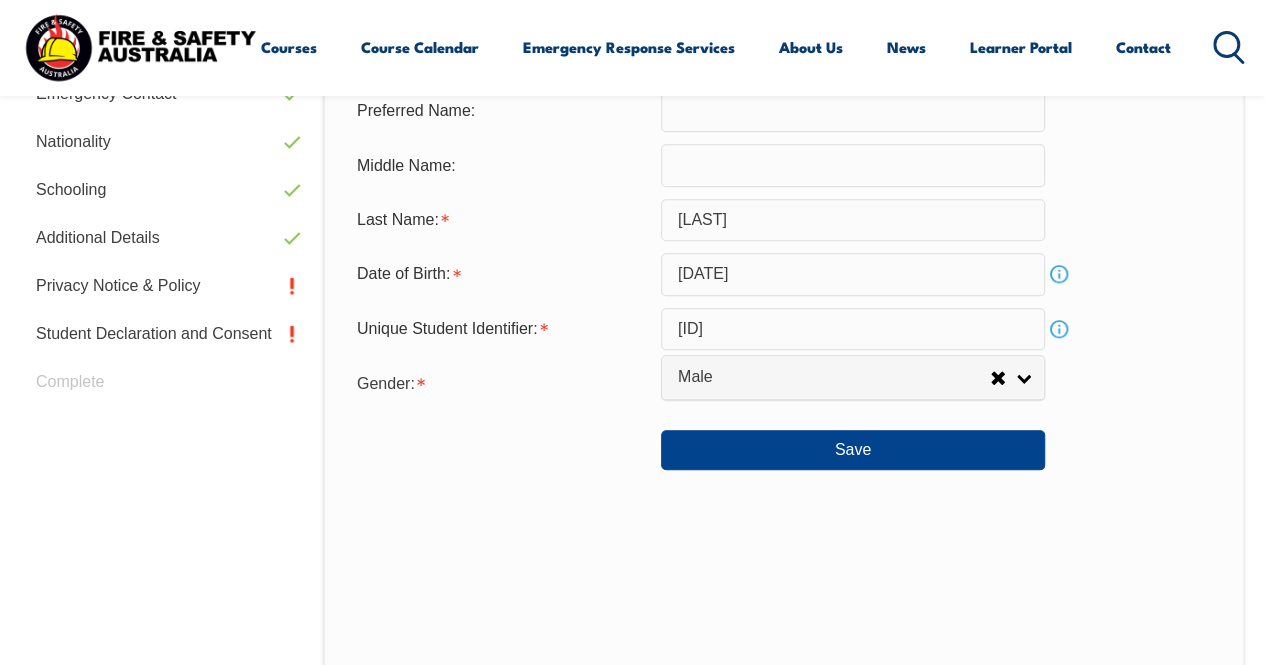 click on "Save" at bounding box center [784, 442] 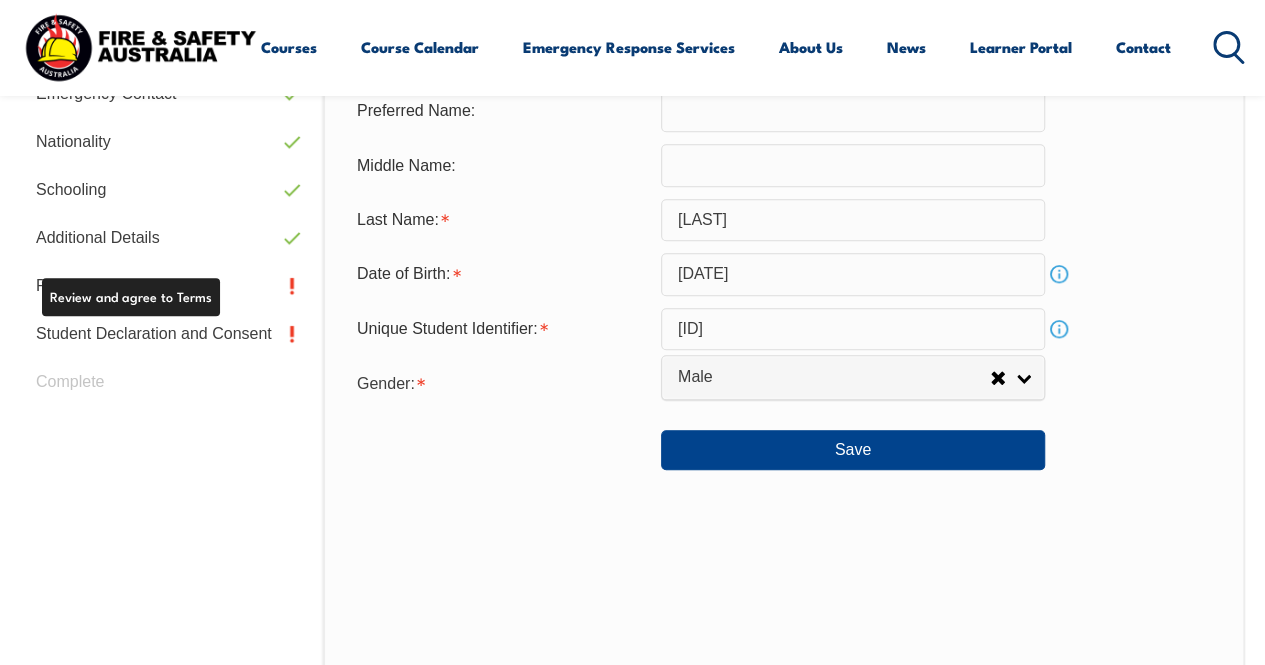 click on "Privacy Notice & Policy" at bounding box center [166, 286] 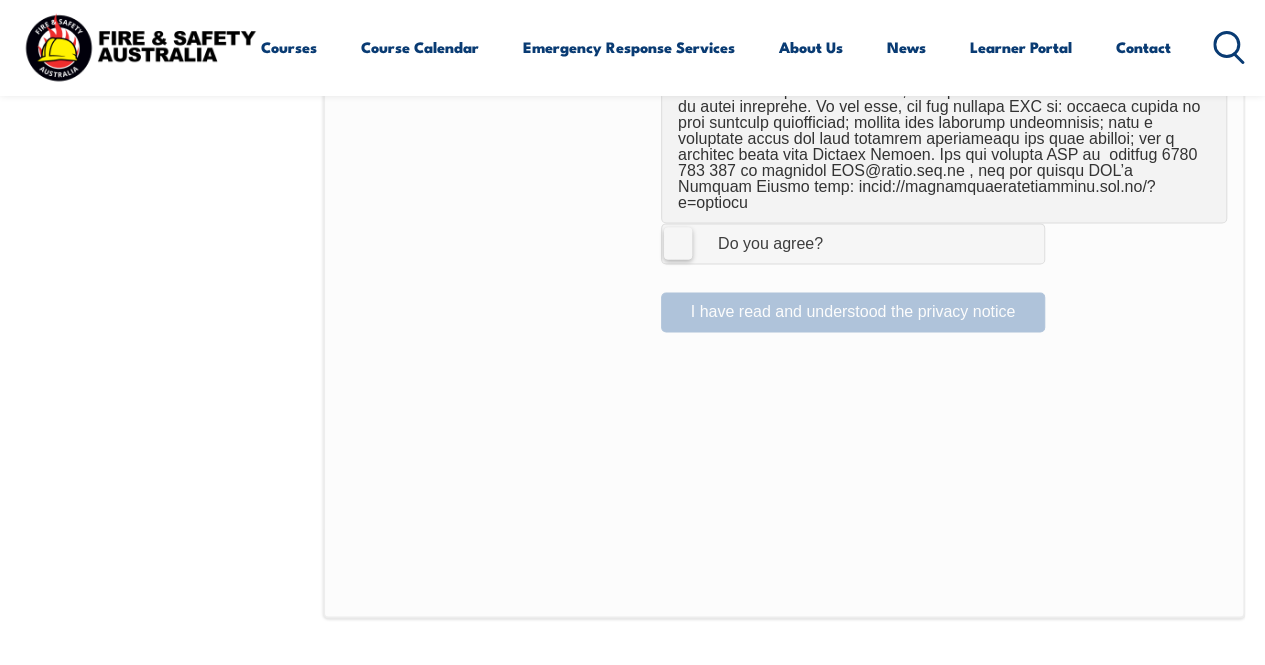 scroll, scrollTop: 1505, scrollLeft: 0, axis: vertical 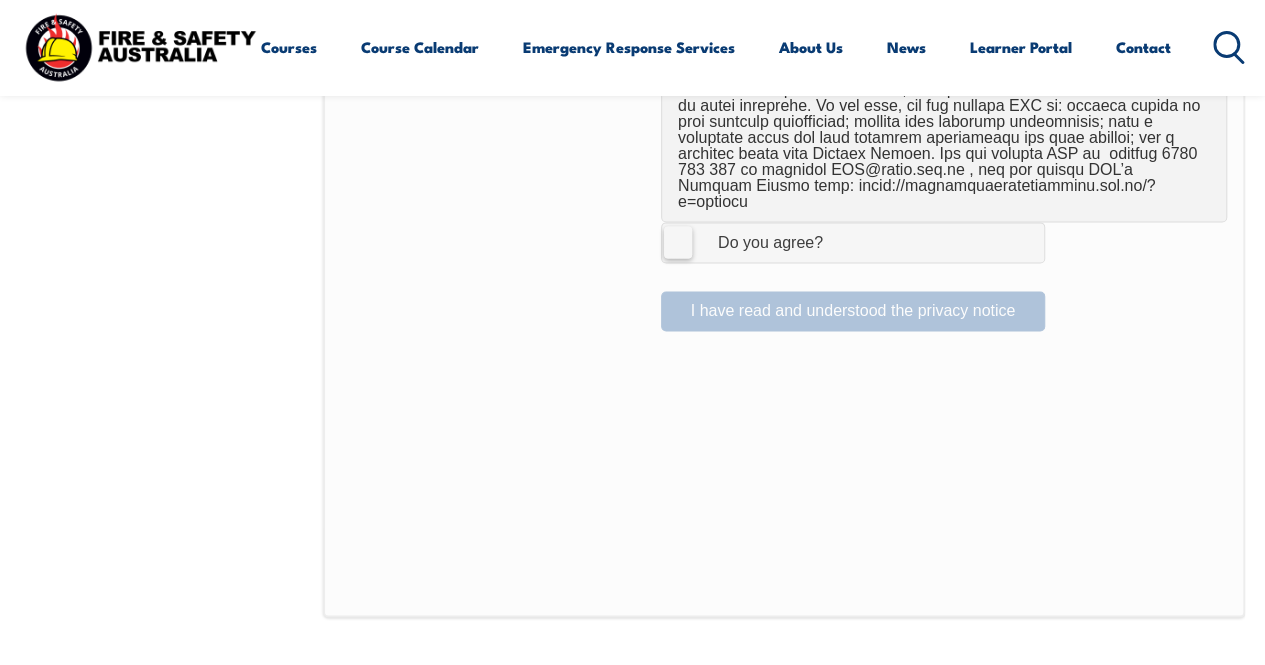 click on "I Agree Do you agree?" at bounding box center [853, 242] 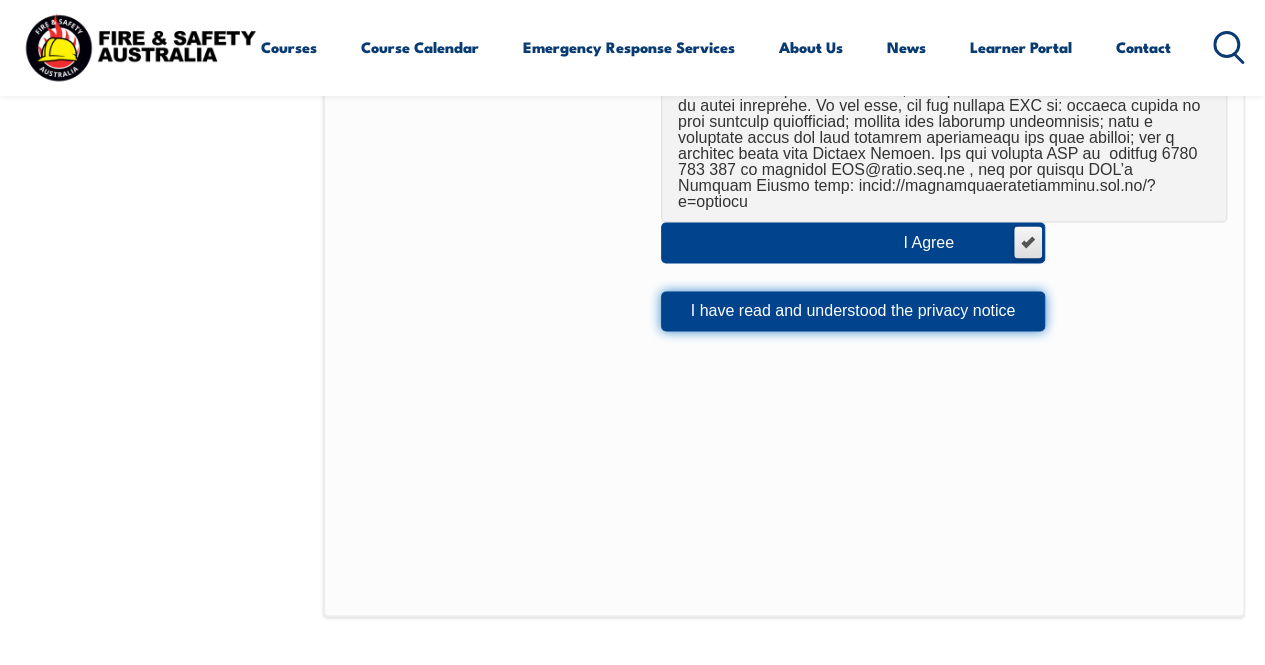click on "I have read and understood the privacy notice" at bounding box center [853, 311] 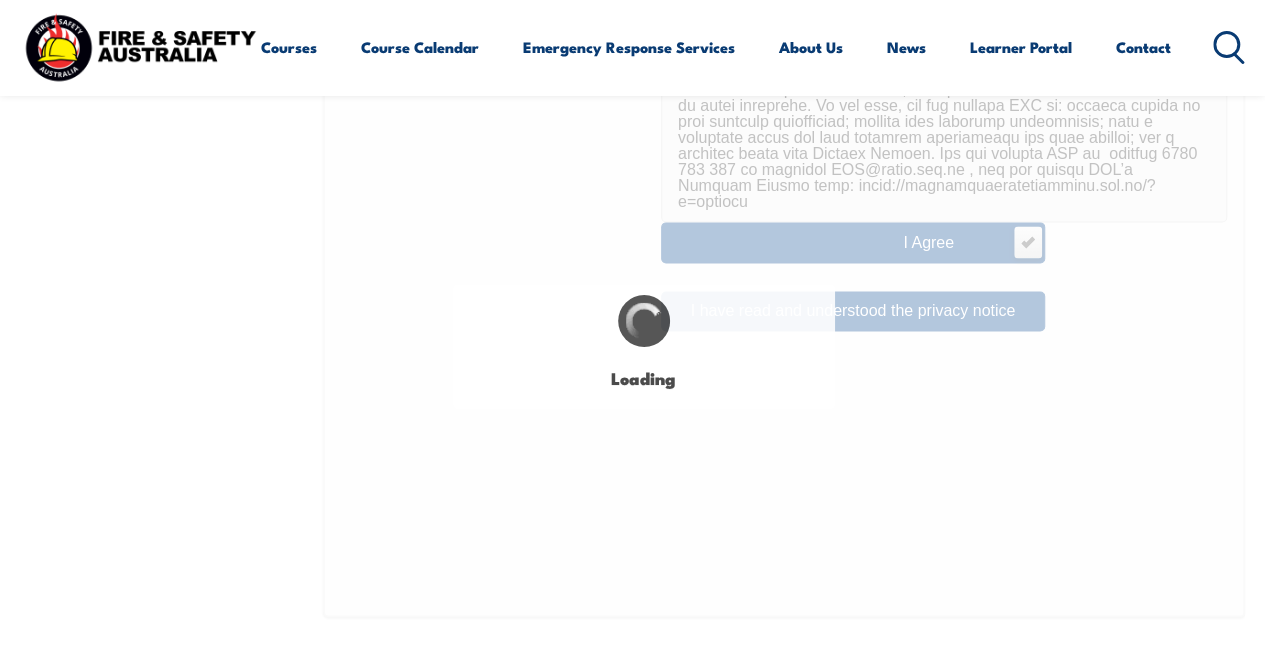 click on "Personal Details Contact Details Address Emergency Contact Nationality  Schooling Additional Details Privacy Notice & Policy Student Declaration and Consent Complete Personal Details Title: Mr Mrs Ms Miss Other
Mr
Given Name: [FIRST] Preferred Name: Middle Name: Last Name: [LAST] Date of Birth: [DATE] Info Unique Student Identifier: [ID] Info Gender: Male Female Other
Male
Save Citizenship City of Birth: [CITY] Country of Birth: Adelie Land ([COUNTRY]) Afghanistan Afghanistan ([COUNTRY]) Aland Islands ([COUNTRY]) Albania ([COUNTRY]) Algeria ([COUNTRY]) Andorra ([COUNTRY]) Angola ([COUNTRY]) Anguilla ([COUNTRY]) Antigua and Barbuda ([COUNTRY]) Argentina ([COUNTRY]) Argentinian Antarctic Territory ([COUNTRY]) Armenia ([COUNTRY]) Aruba ([COUNTRY]) Australia ([COUNTRY]) Australian Antarctic Territory ([COUNTRY]) Austria ([COUNTRY]) Azerbaijan ([COUNTRY]) Bahamas ([COUNTRY]) Bahrain ([COUNTRY]) Bangladesh ([COUNTRY]) Barbados ([COUNTRY]) Belarus ([COUNTRY]) Belgium ([COUNTRY]) Belize ([COUNTRY]) Benin ([COUNTRY]) Bermuda ([COUNTRY]) Bhutan ([COUNTRY]) Bolivia ([COUNTRY]) Bonaire, Sint Eustatius and Saba ([COUNTRY]) Bosnia and Herzegovina ([COUNTRY]) Botswana ([COUNTRY]) Brazil ([COUNTRY]) British Antarctic Territory ([COUNTRY]) Brunei Darussalam ([COUNTRY]) Bulgaria ([COUNTRY]) Burkina Faso ([COUNTRY]) Burundi ([COUNTRY]) Cambodia ([COUNTRY])" at bounding box center [632, -72] 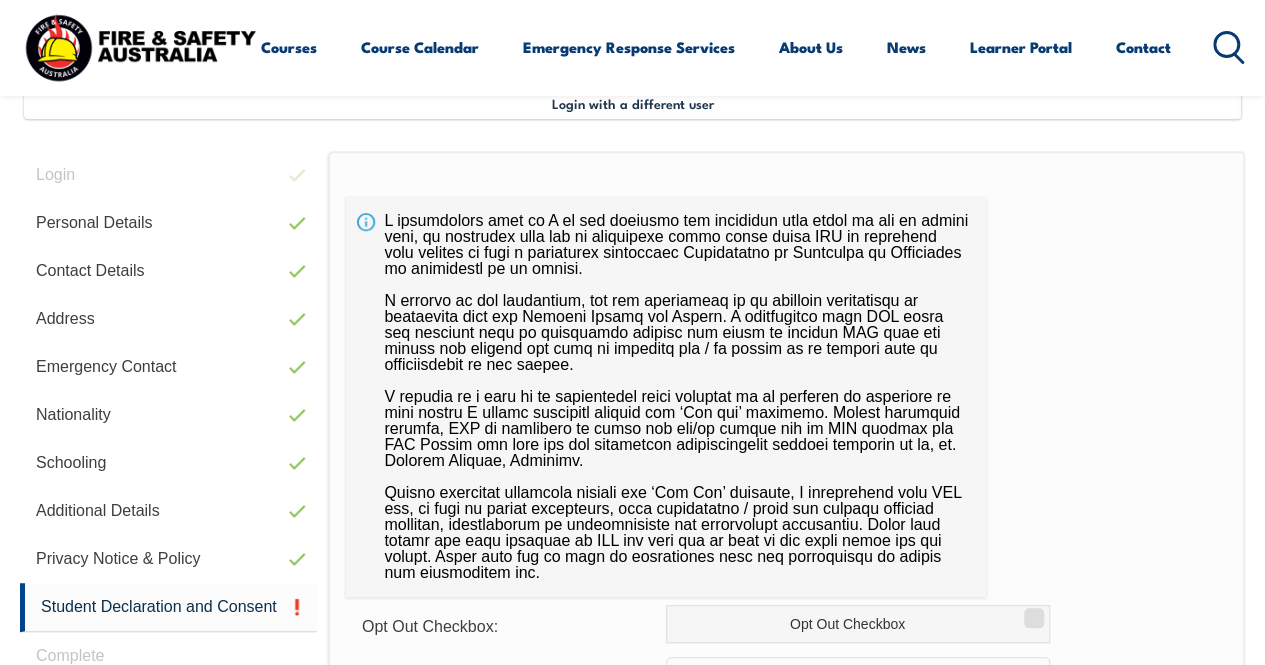 scroll, scrollTop: 485, scrollLeft: 0, axis: vertical 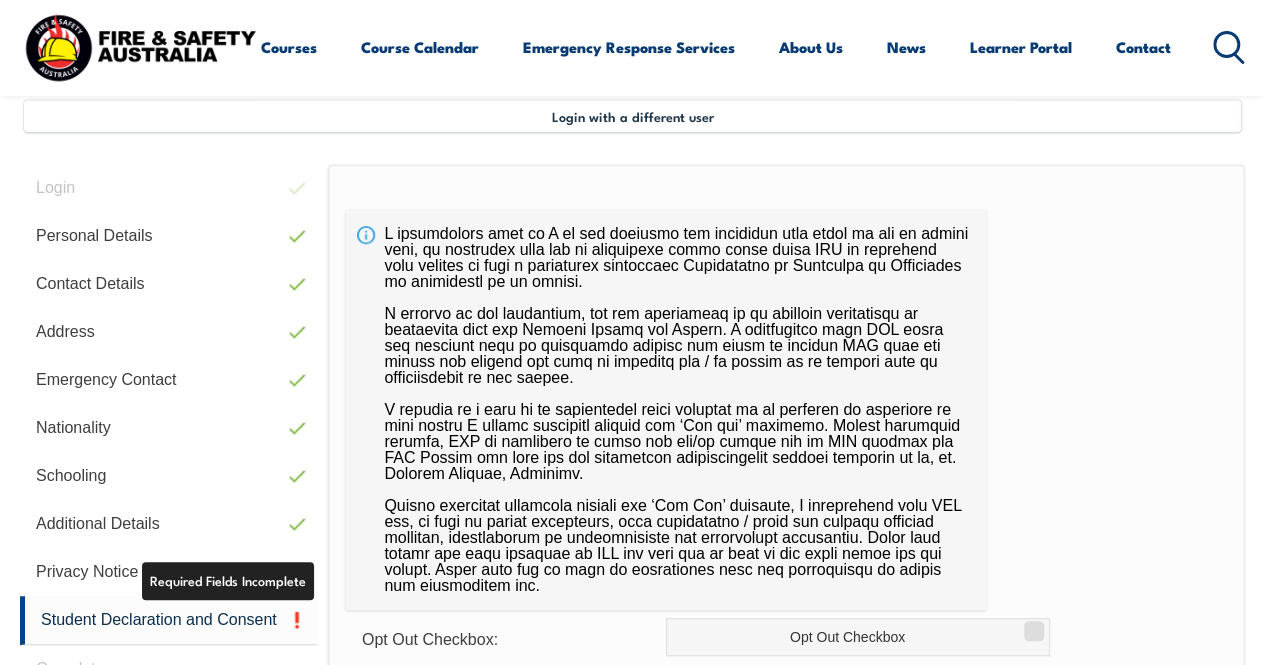click on "Student Declaration and Consent" at bounding box center (168, 620) 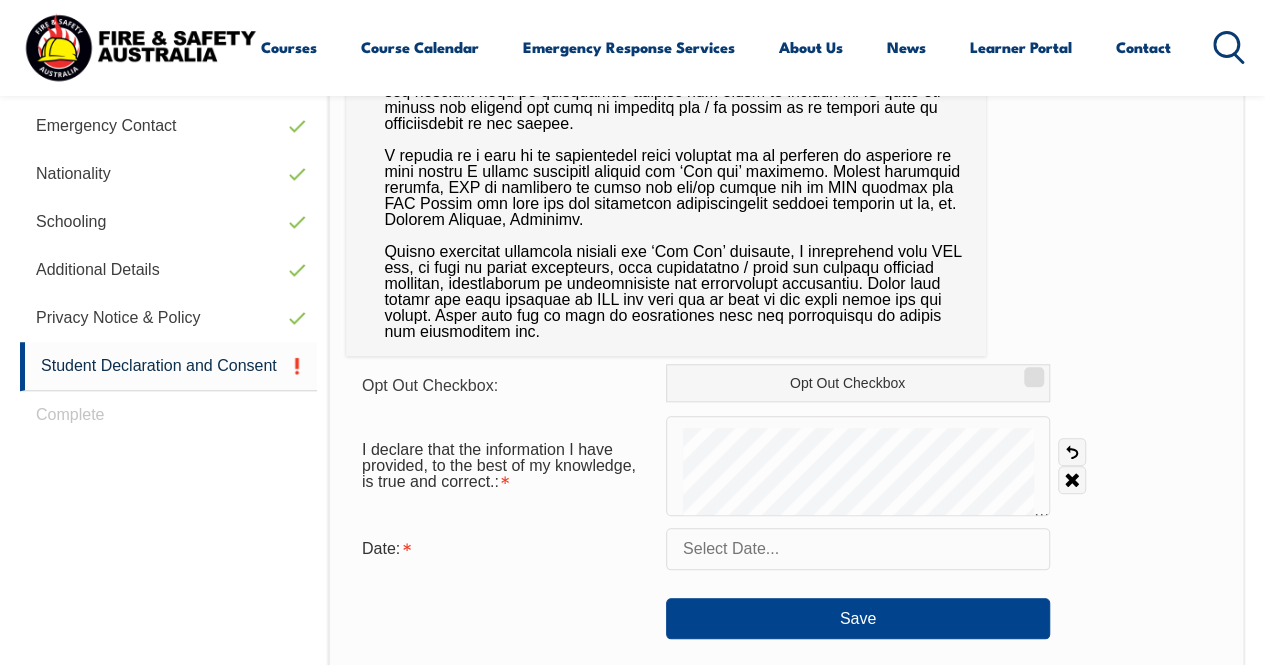 scroll, scrollTop: 740, scrollLeft: 0, axis: vertical 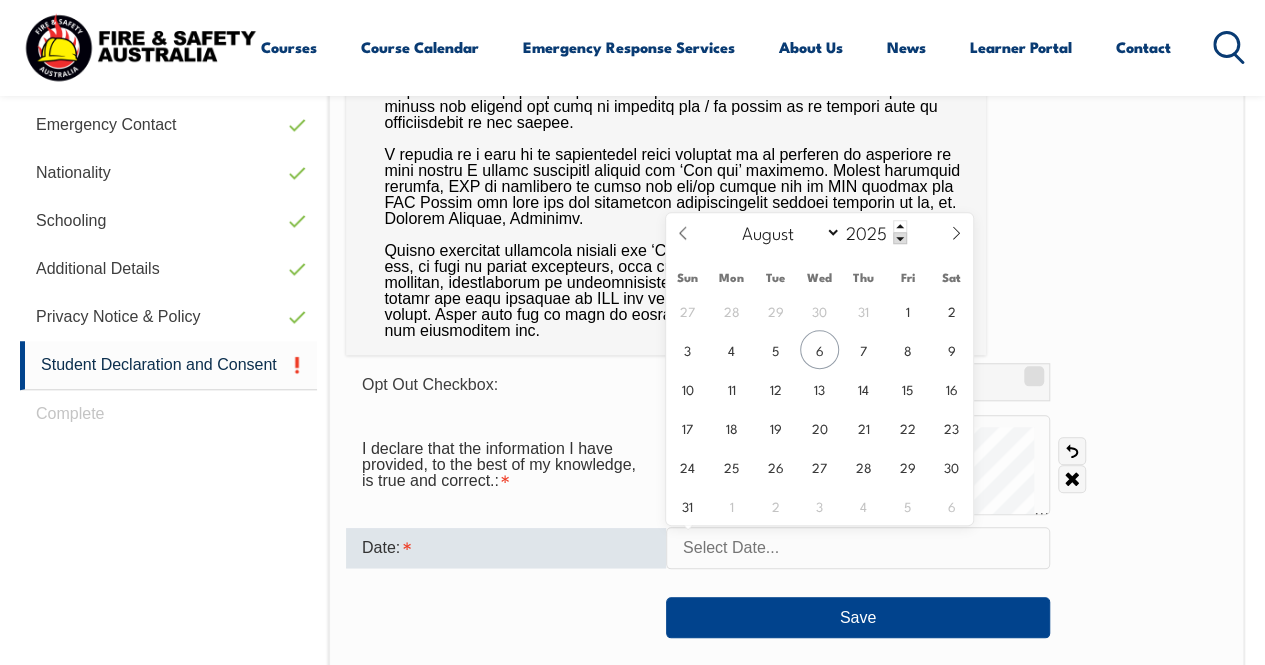 click at bounding box center (858, 548) 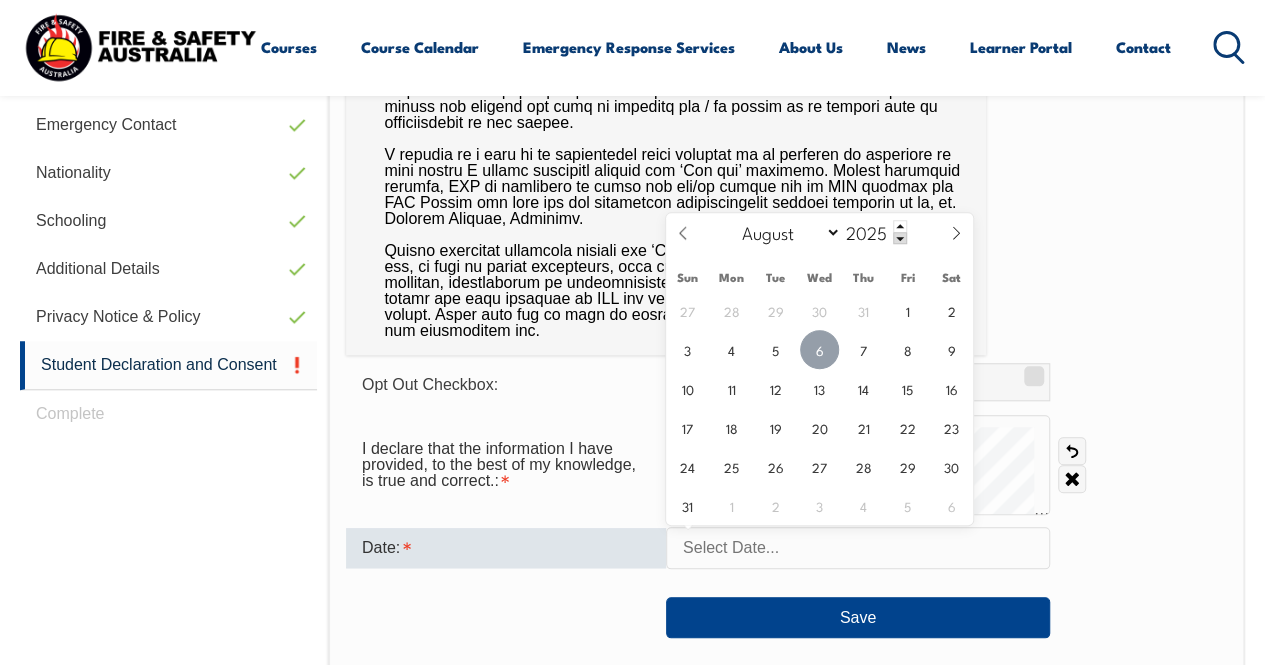 click on "6" at bounding box center (819, 349) 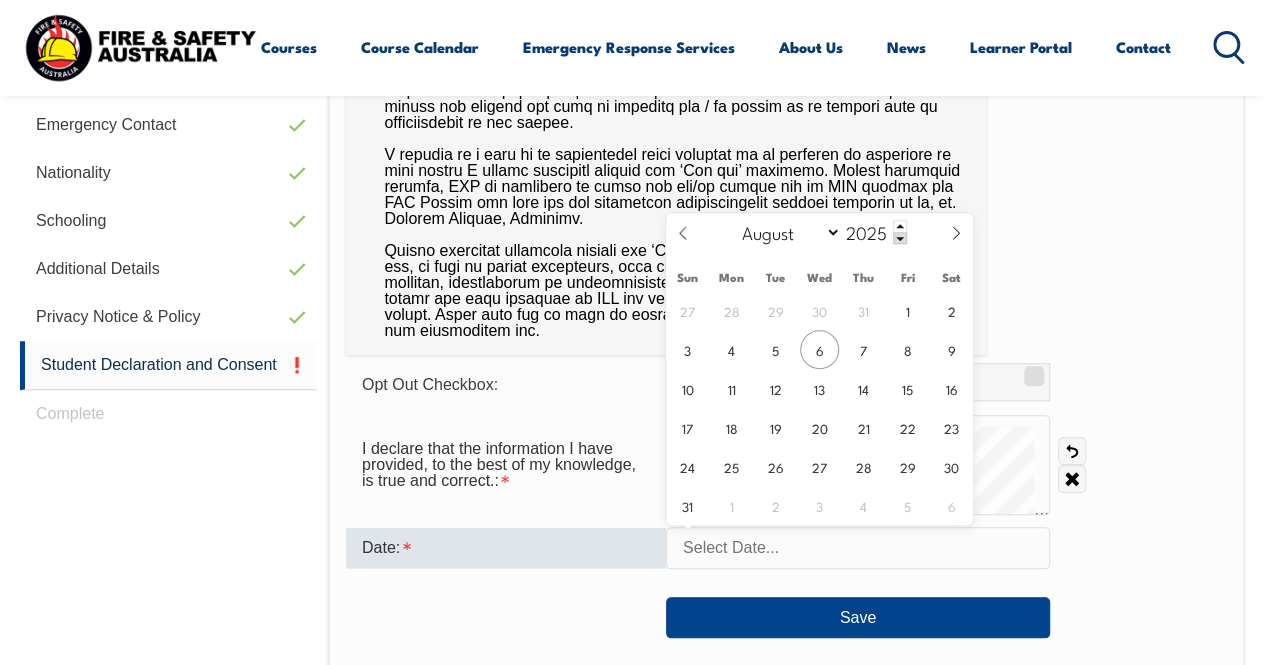 type on "[DATE]" 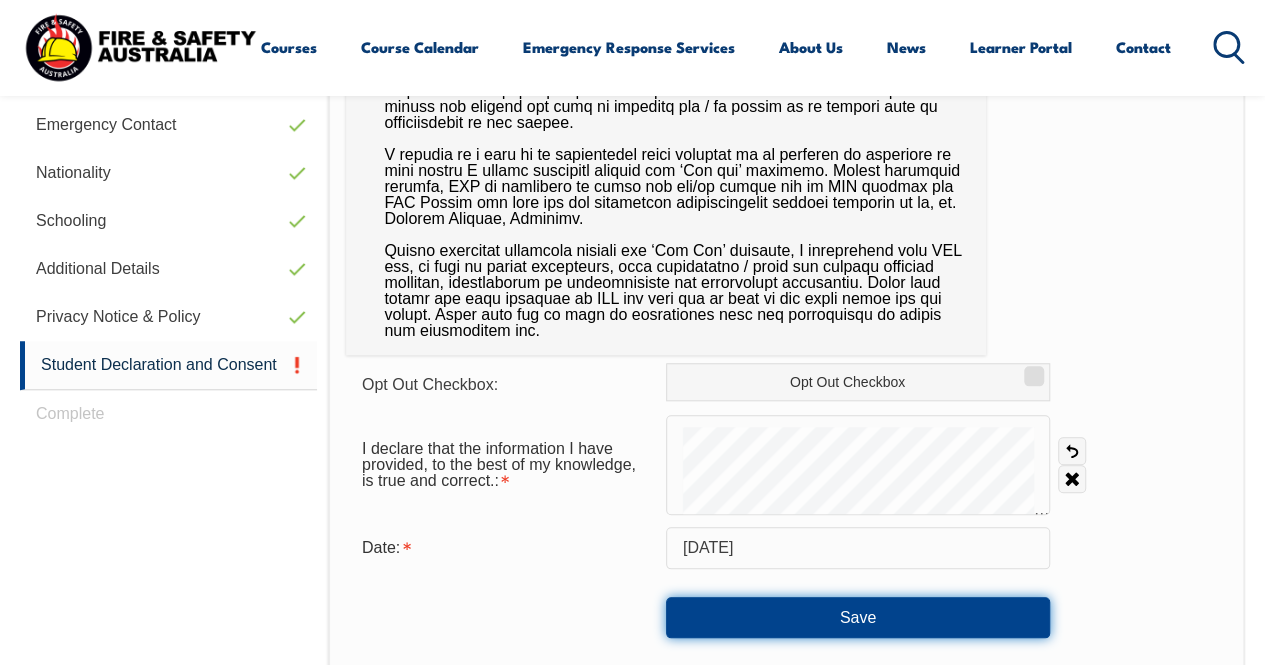 click on "Save" at bounding box center (858, 617) 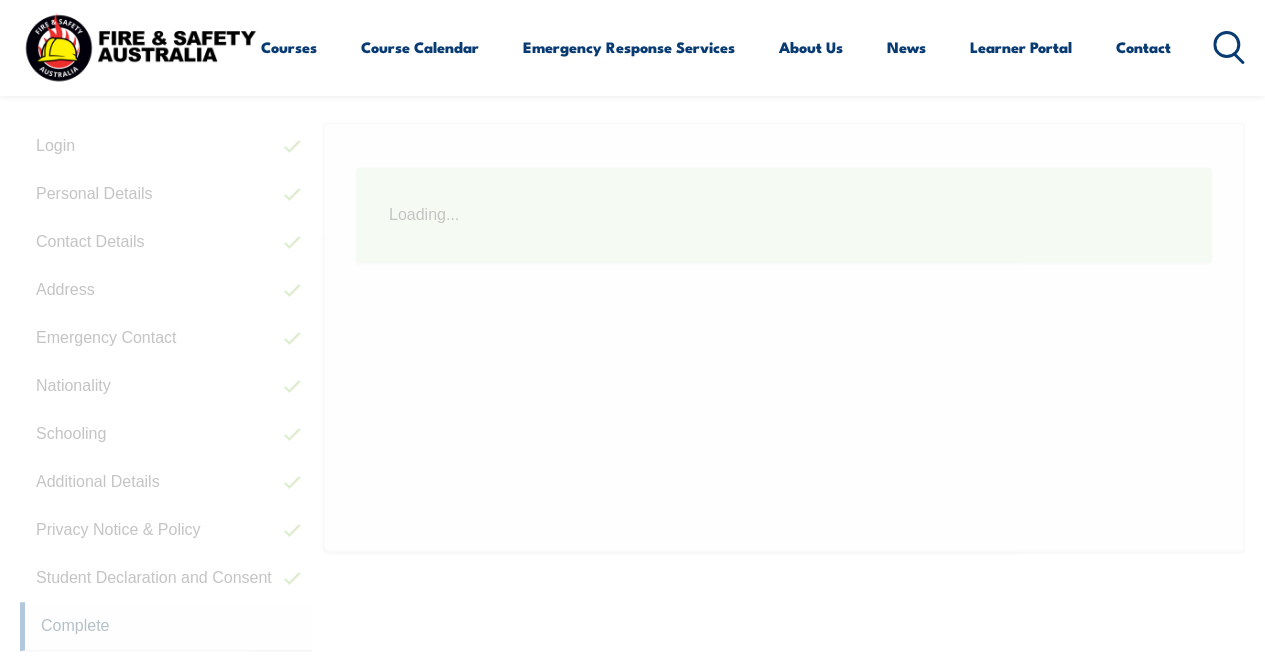 scroll, scrollTop: 485, scrollLeft: 0, axis: vertical 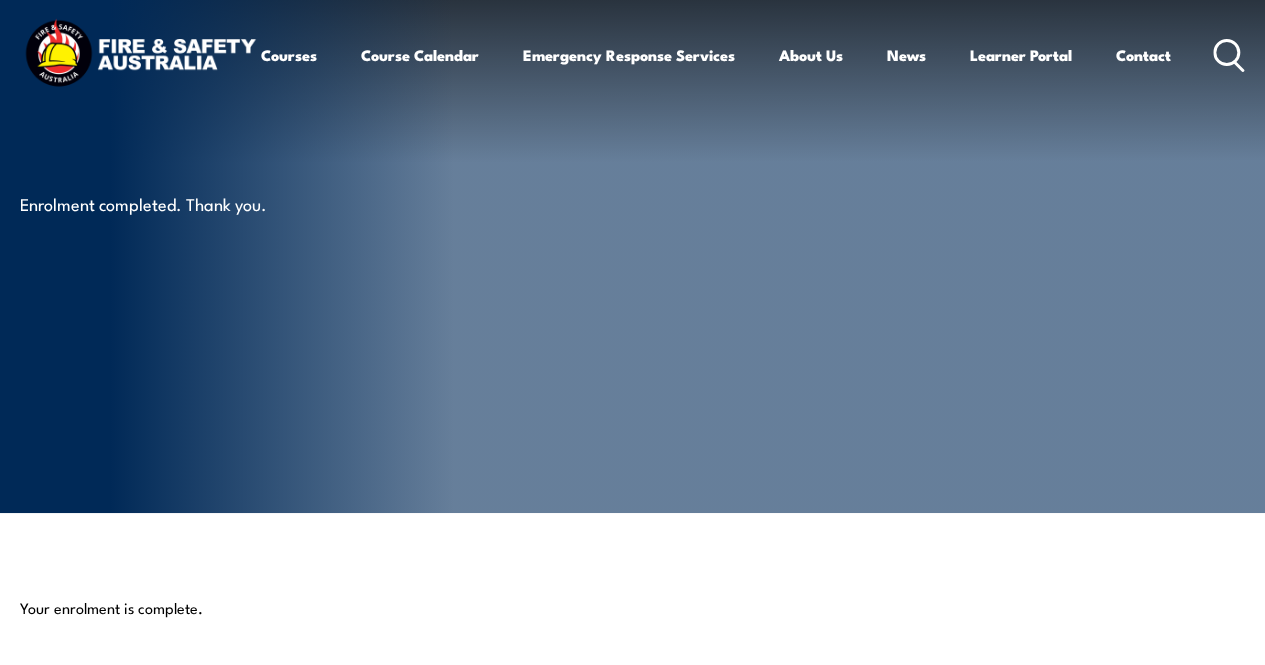 click on "Learner Portal" at bounding box center [1021, 55] 